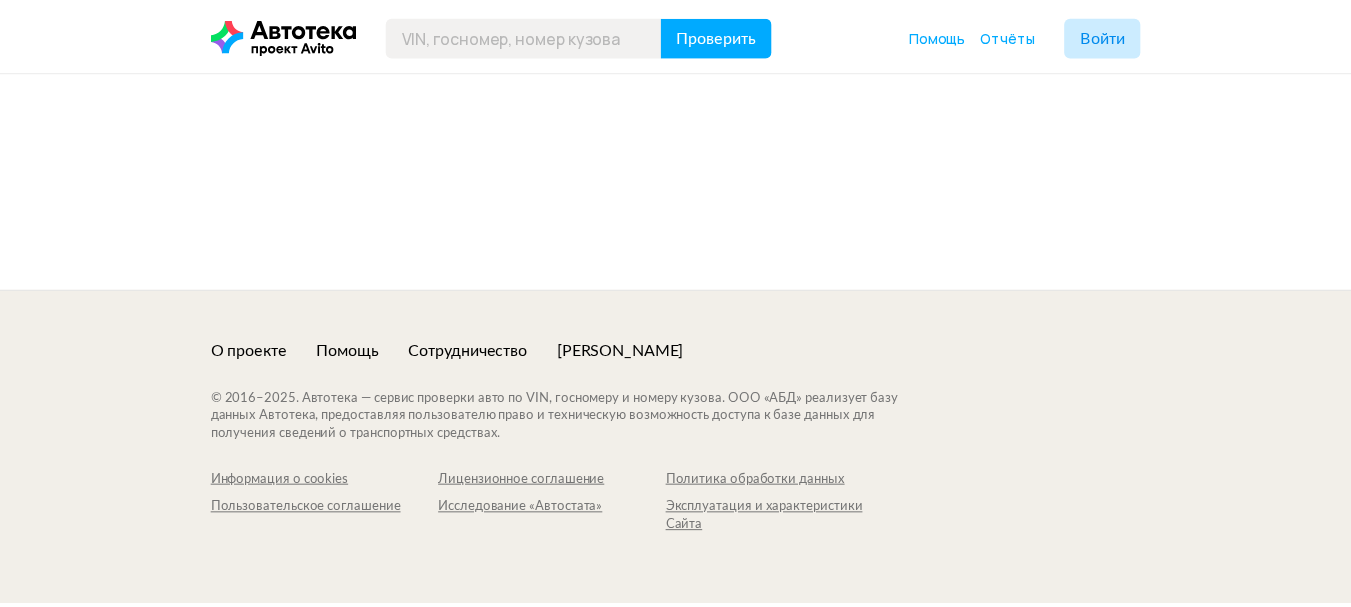 scroll, scrollTop: 0, scrollLeft: 0, axis: both 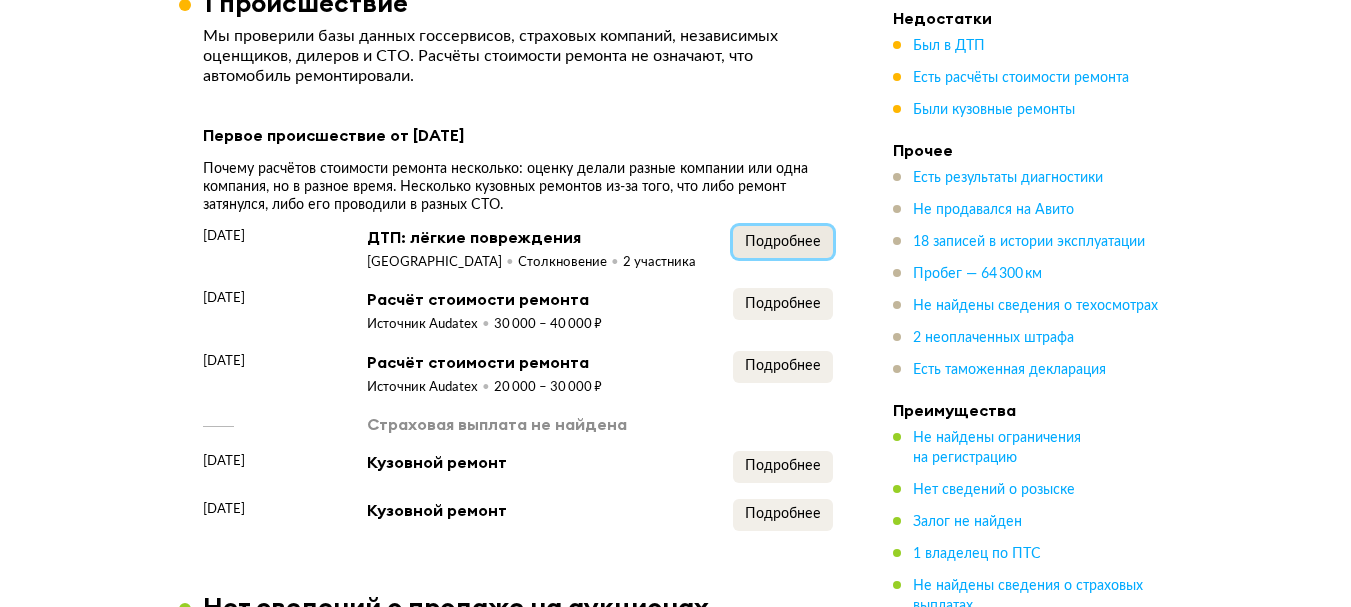 click on "Подробнее" at bounding box center (783, 242) 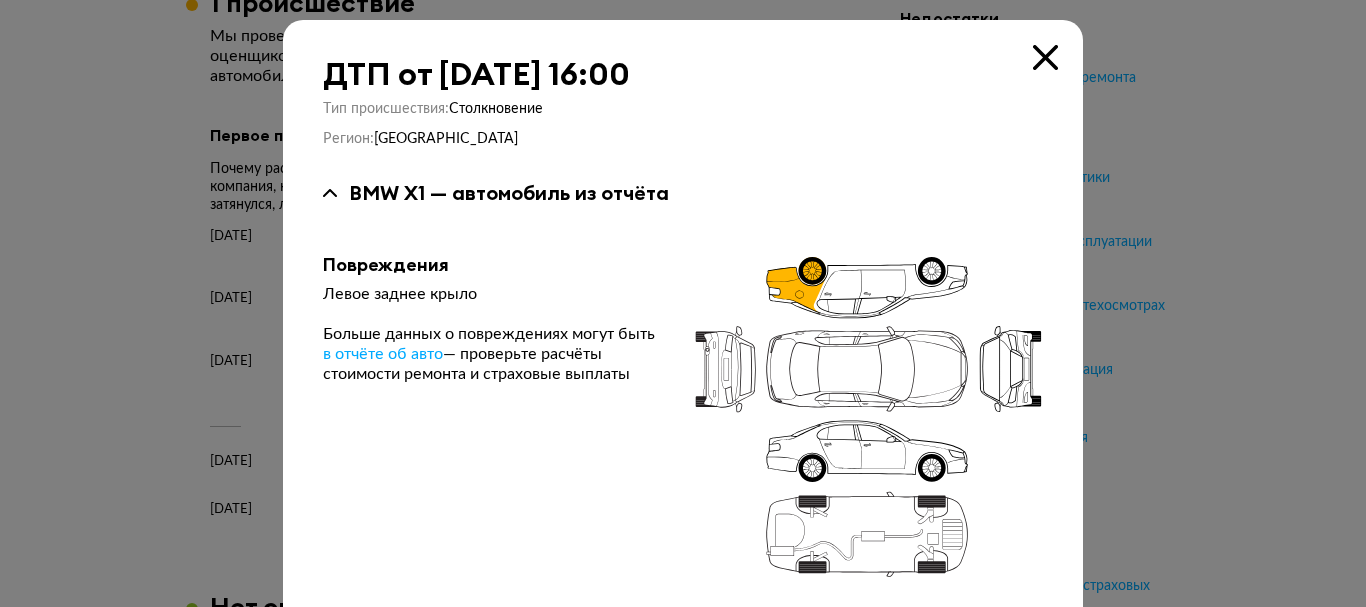 click at bounding box center [683, 303] 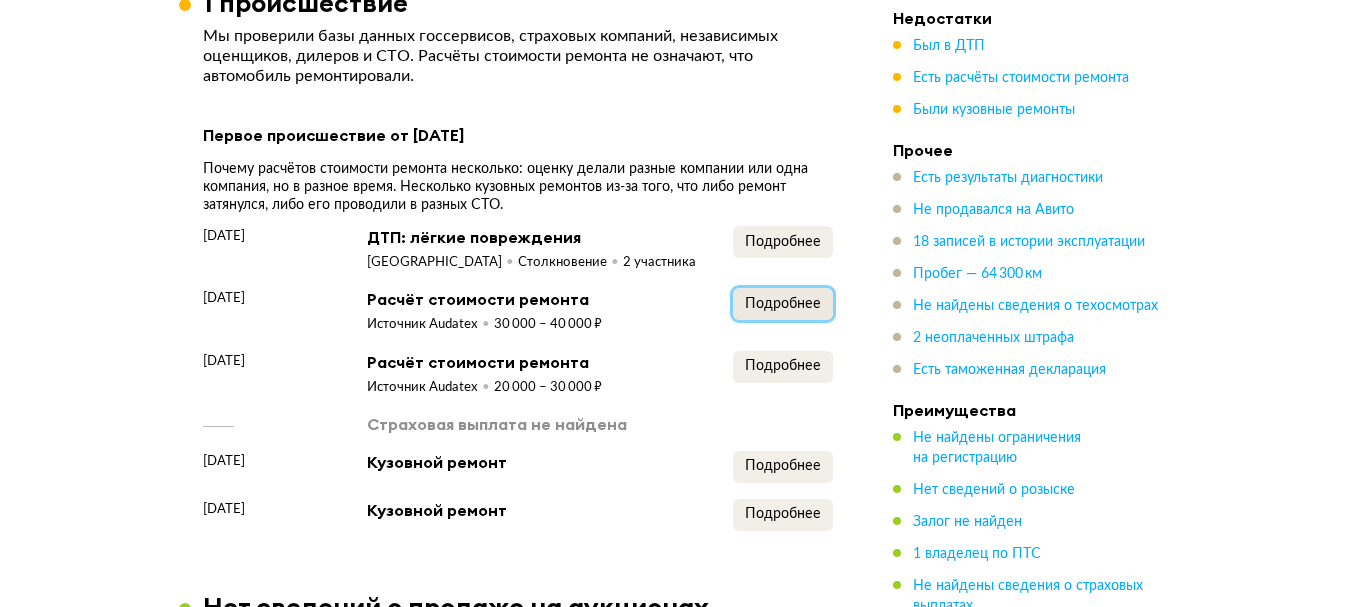click on "Подробнее" at bounding box center (783, 304) 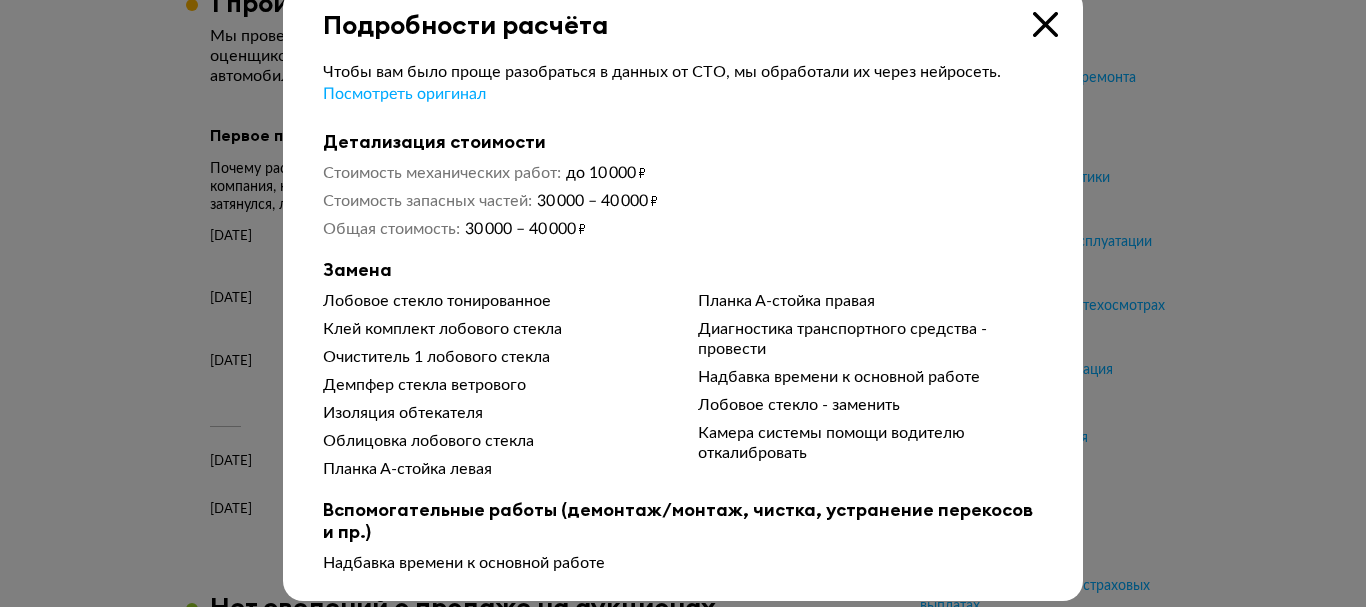 scroll, scrollTop: 51, scrollLeft: 0, axis: vertical 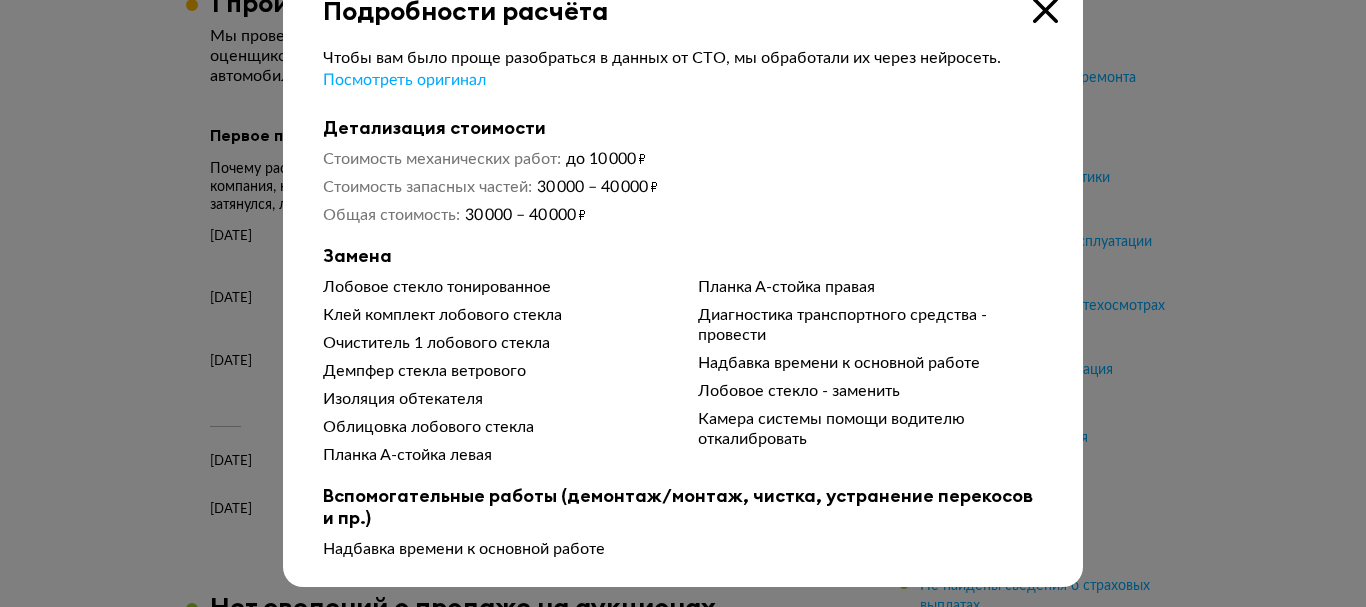 click at bounding box center [683, 256] 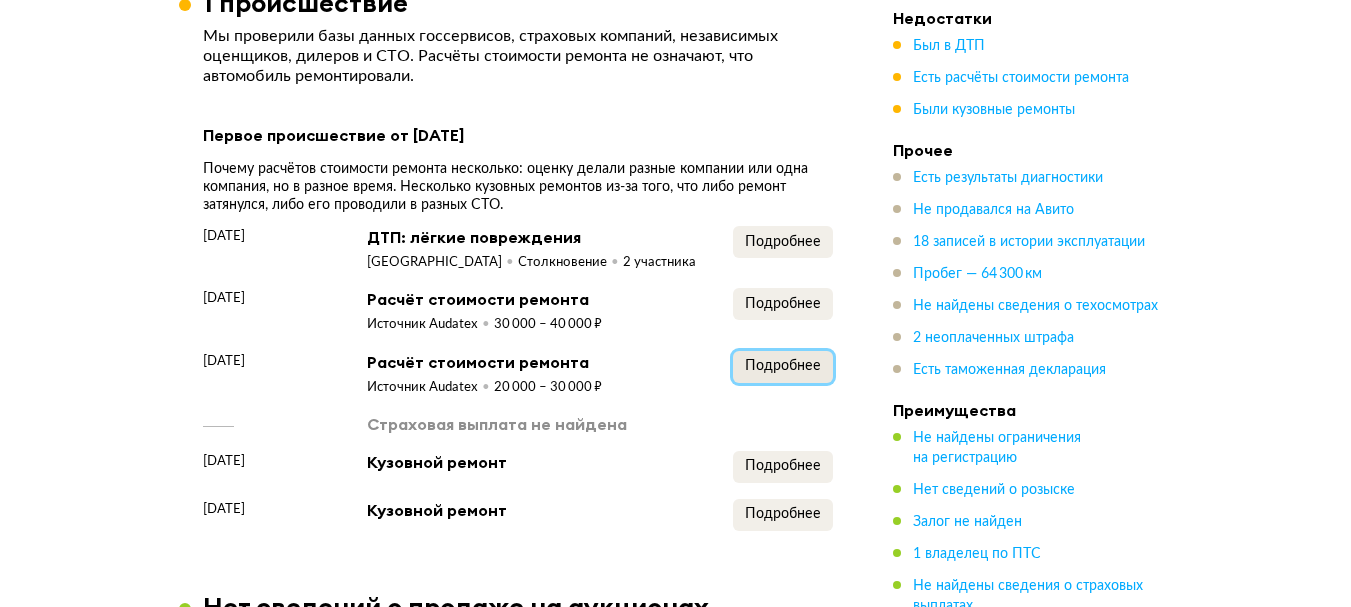 click on "Подробнее" at bounding box center [783, 367] 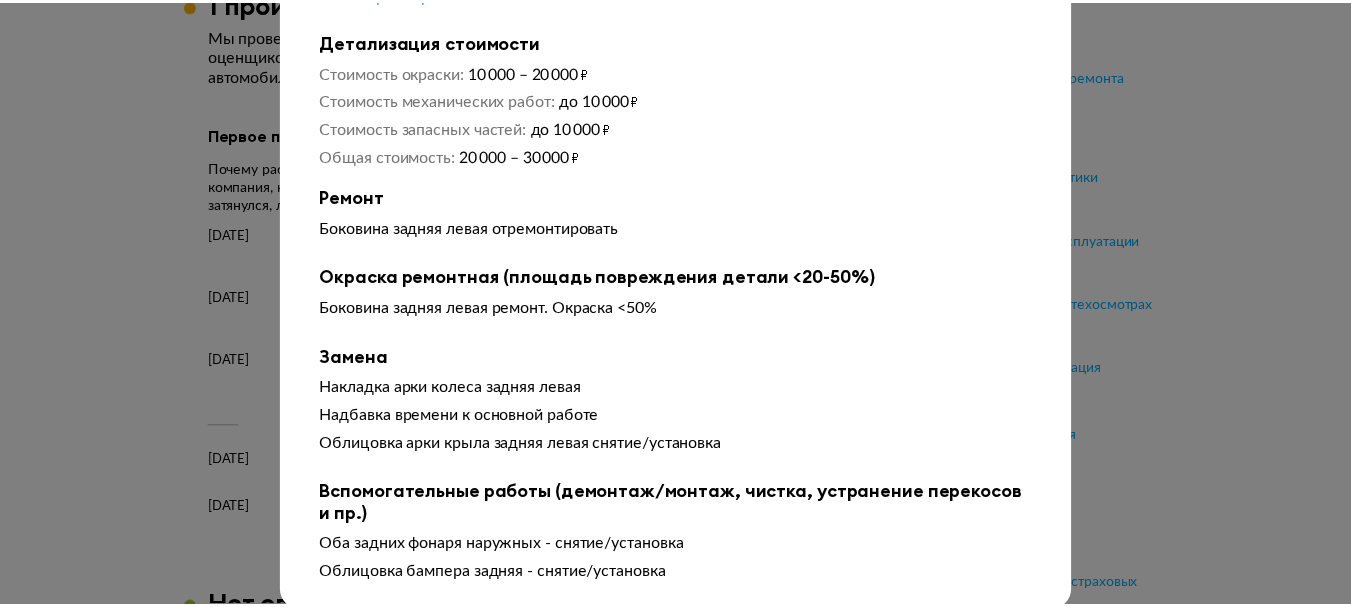 scroll, scrollTop: 164, scrollLeft: 0, axis: vertical 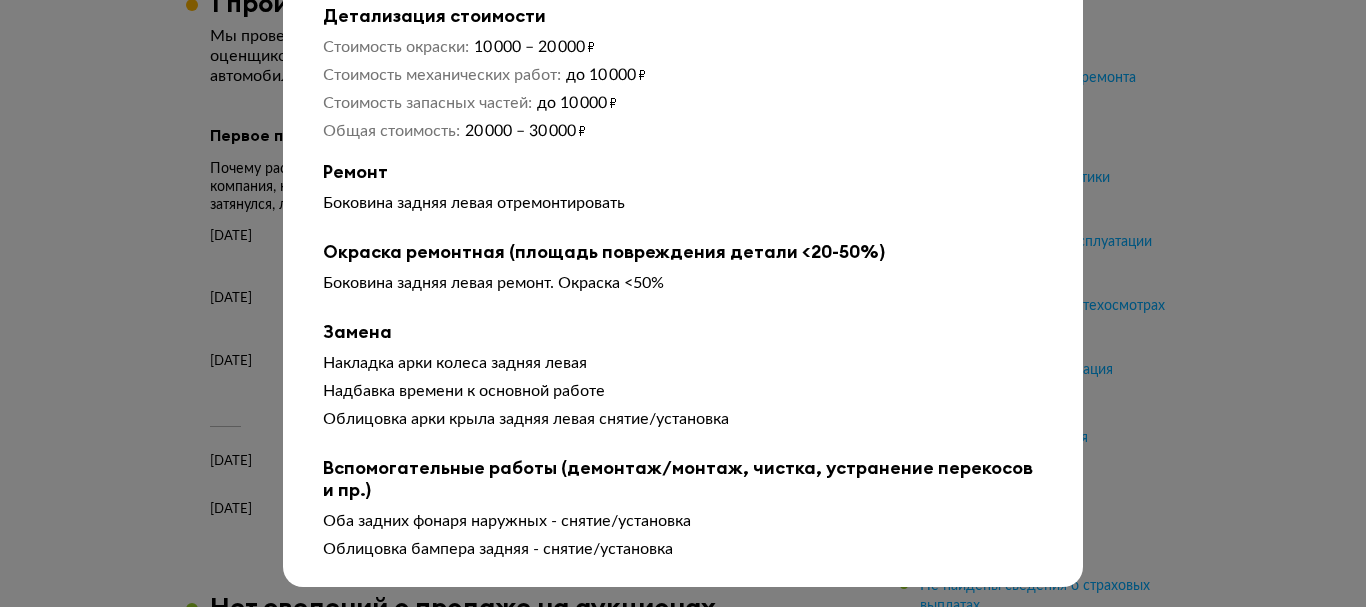 click at bounding box center (683, 144) 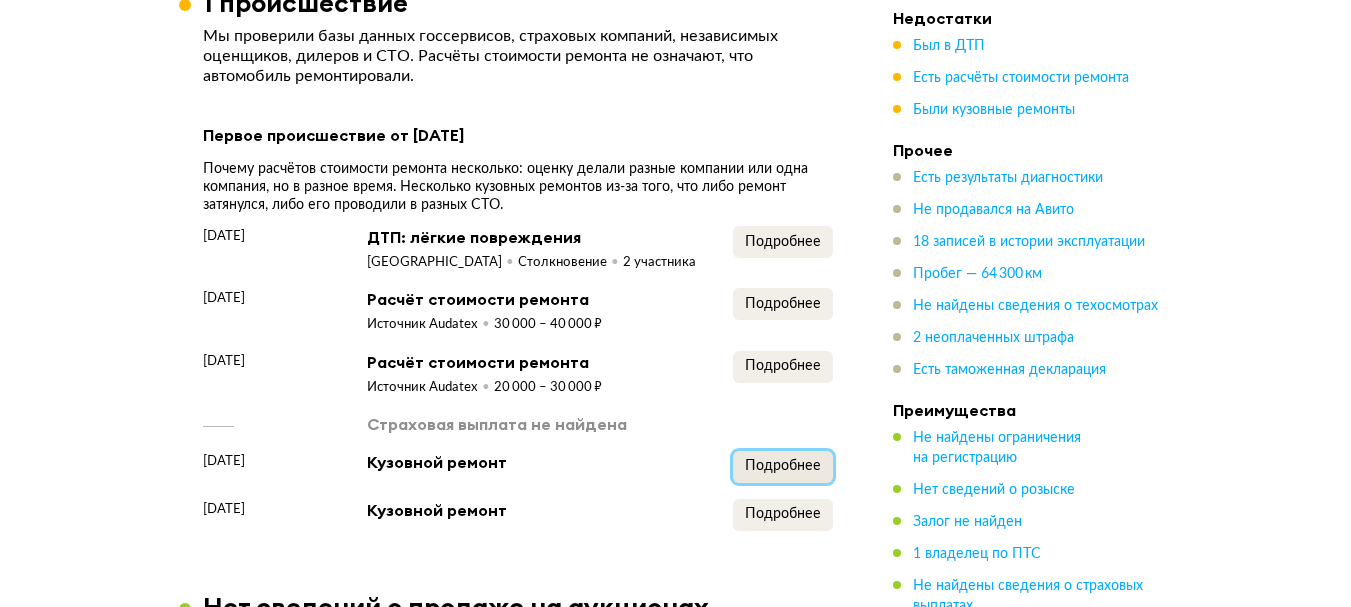 click on "Подробнее" at bounding box center (783, 466) 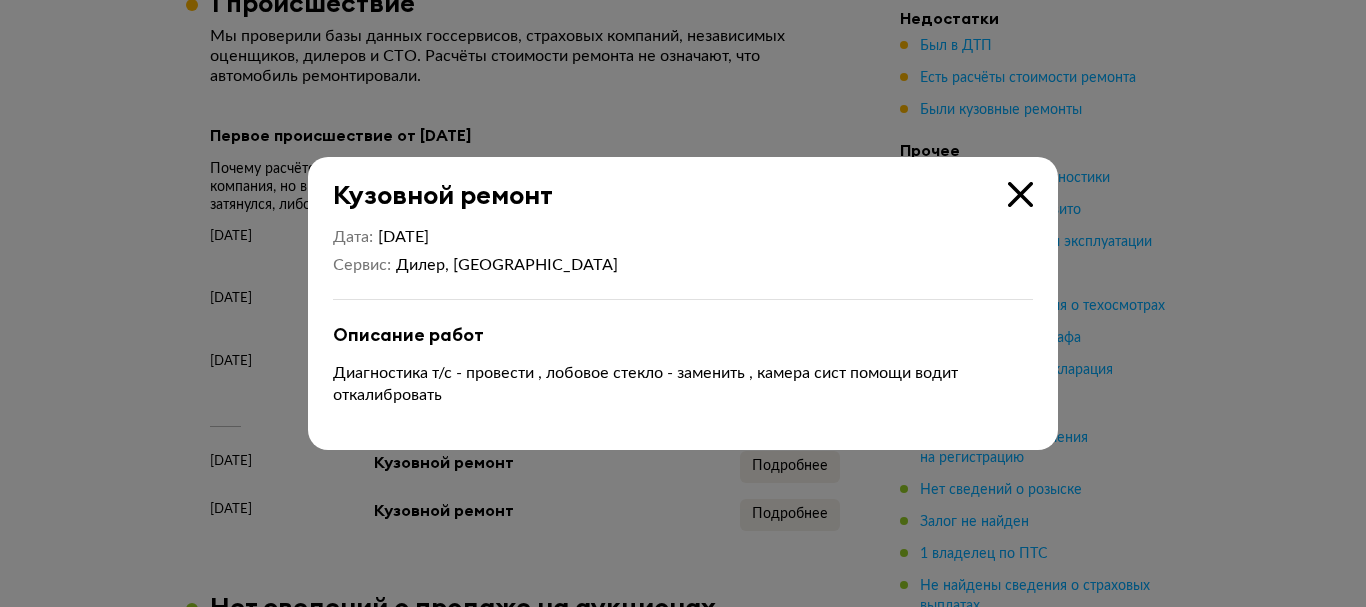 click at bounding box center (683, 303) 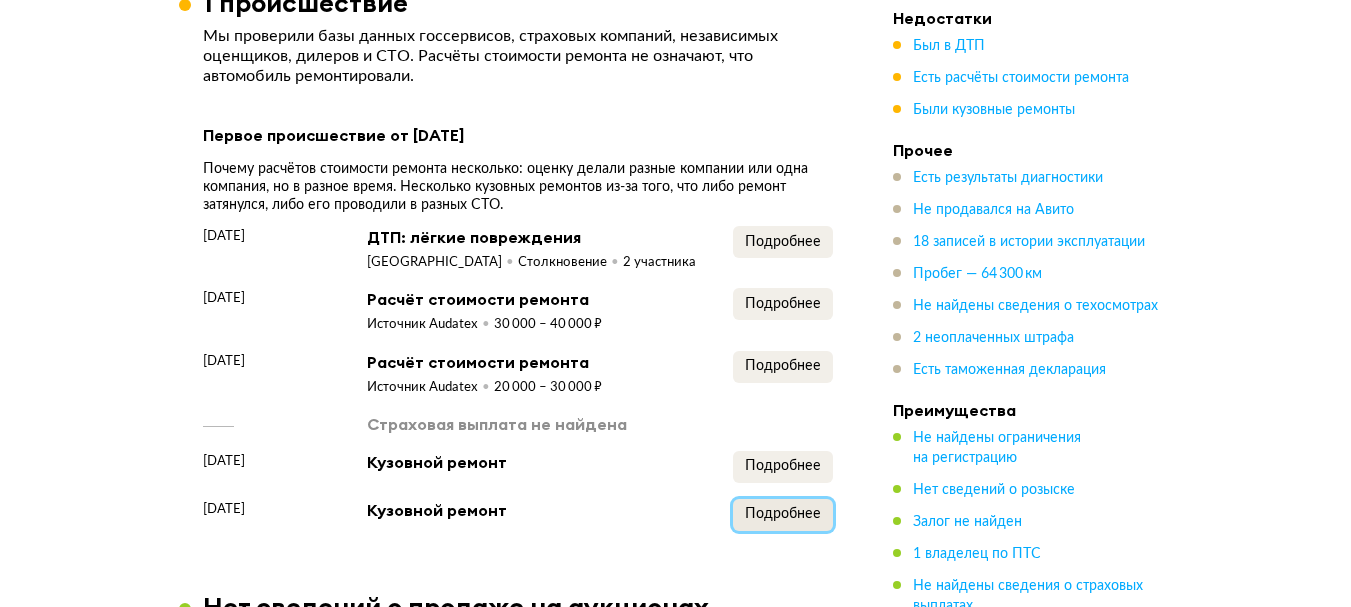 click on "Подробнее" at bounding box center [783, 514] 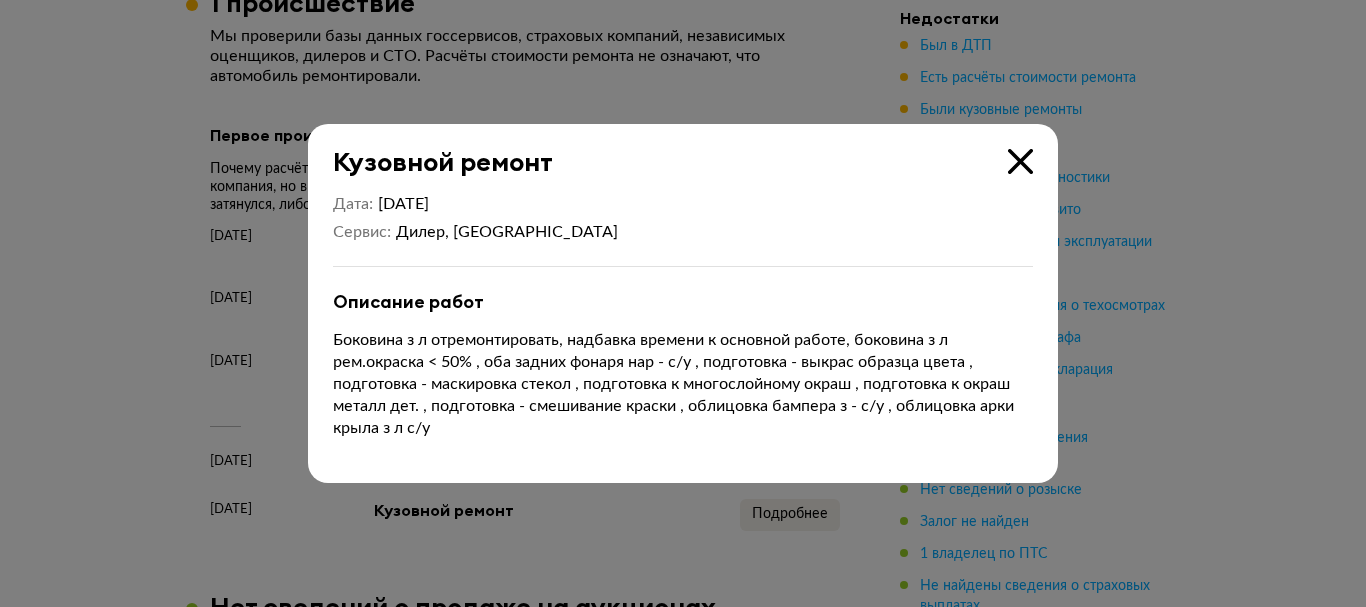 click at bounding box center (683, 303) 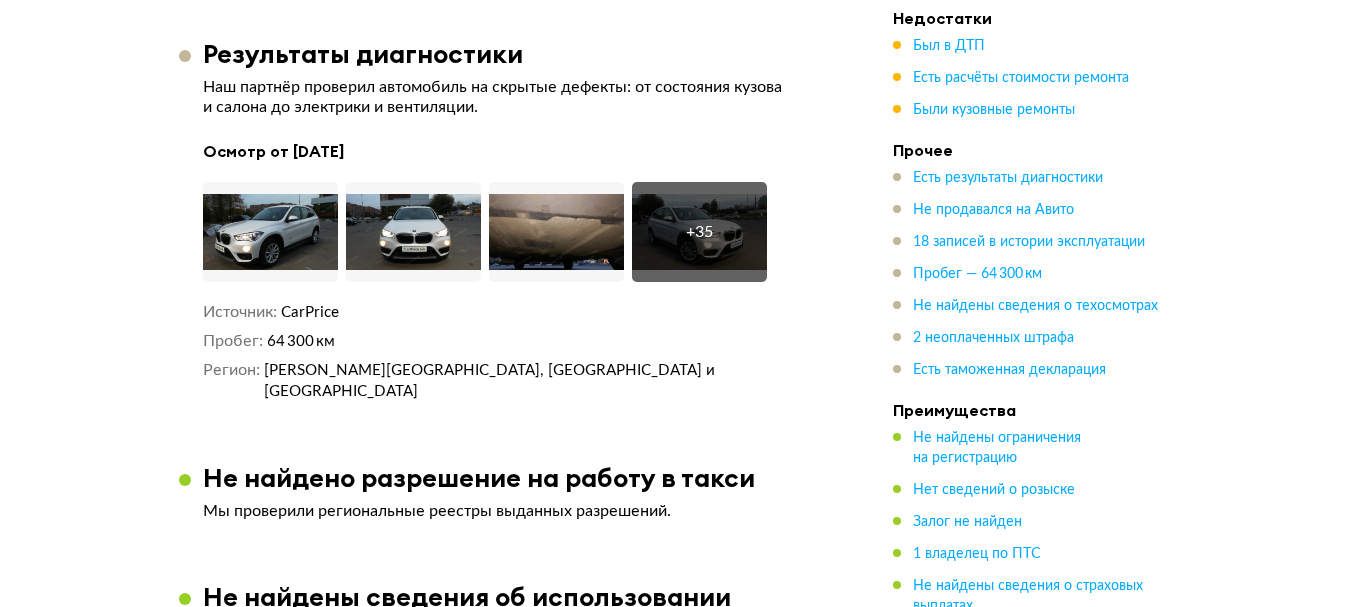scroll, scrollTop: 2400, scrollLeft: 0, axis: vertical 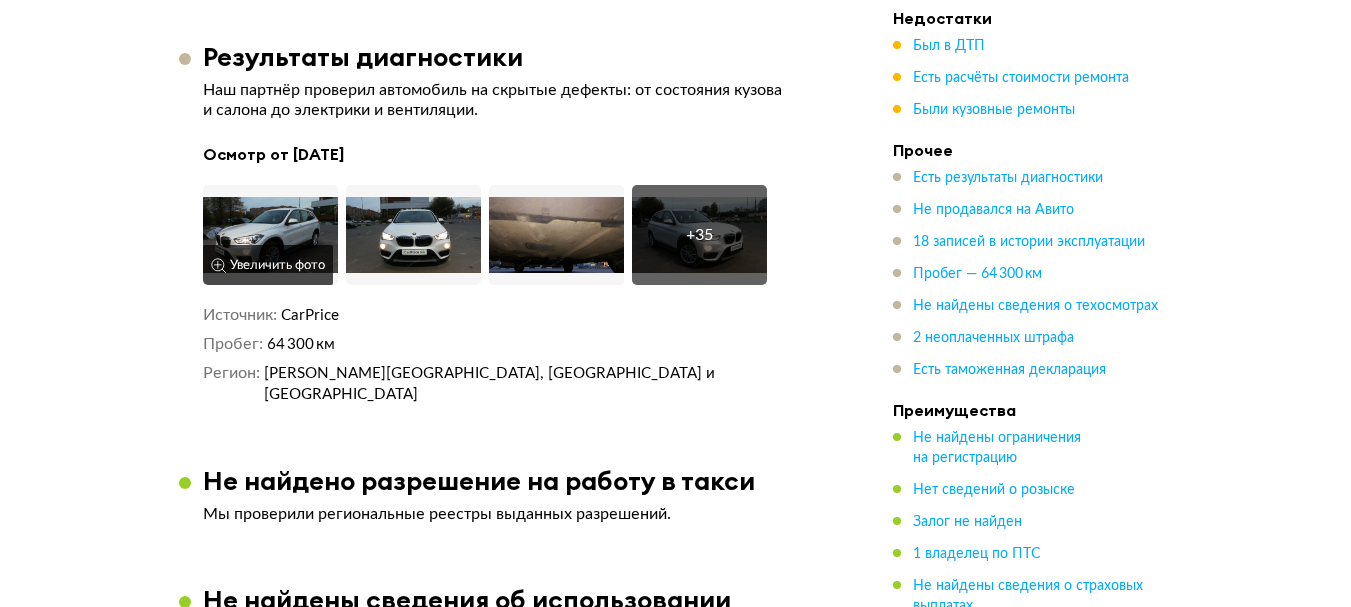 click at bounding box center [270, 235] 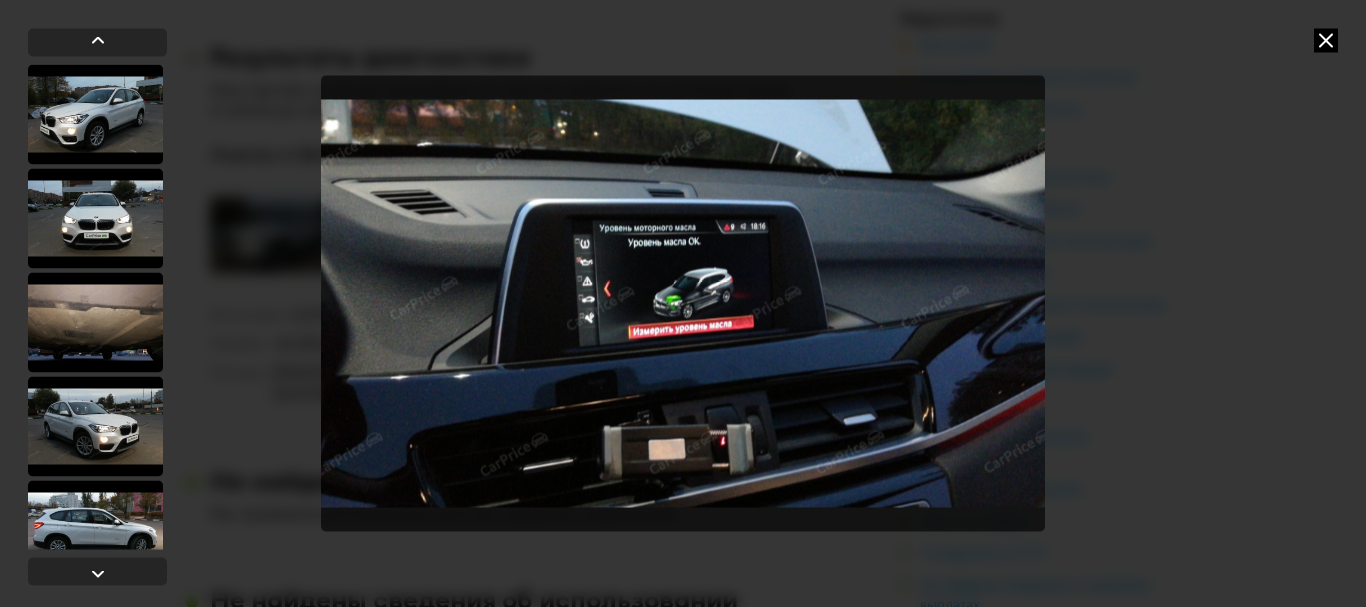 click at bounding box center (683, 303) 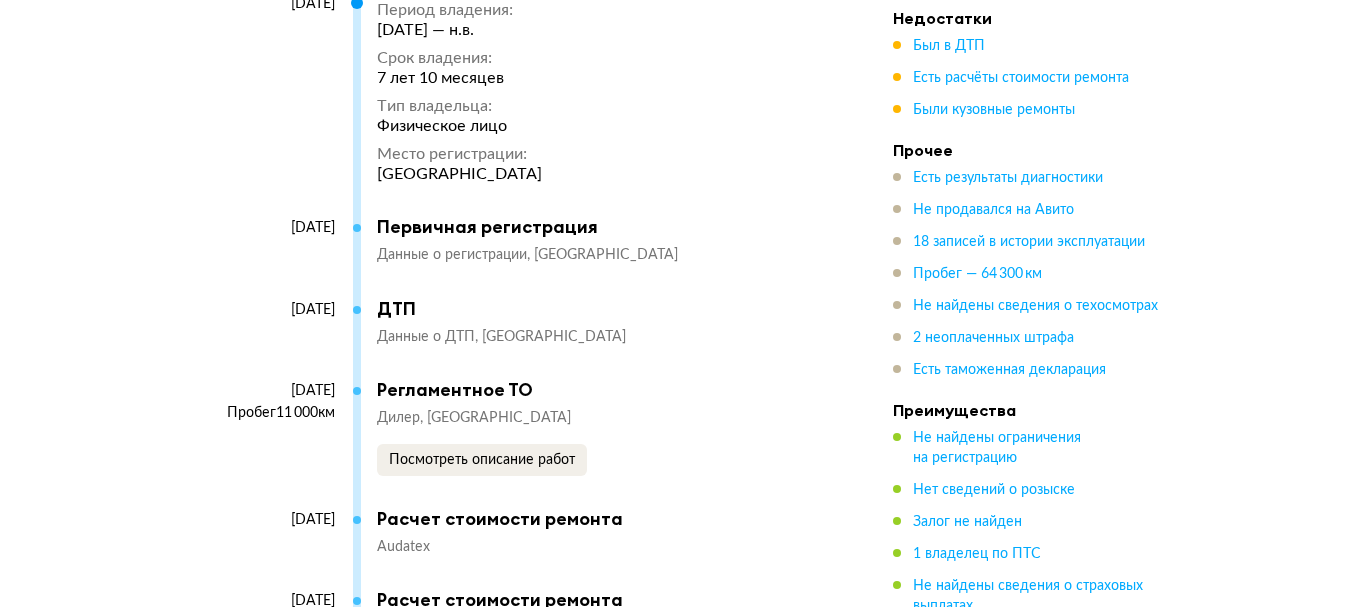 scroll, scrollTop: 4300, scrollLeft: 0, axis: vertical 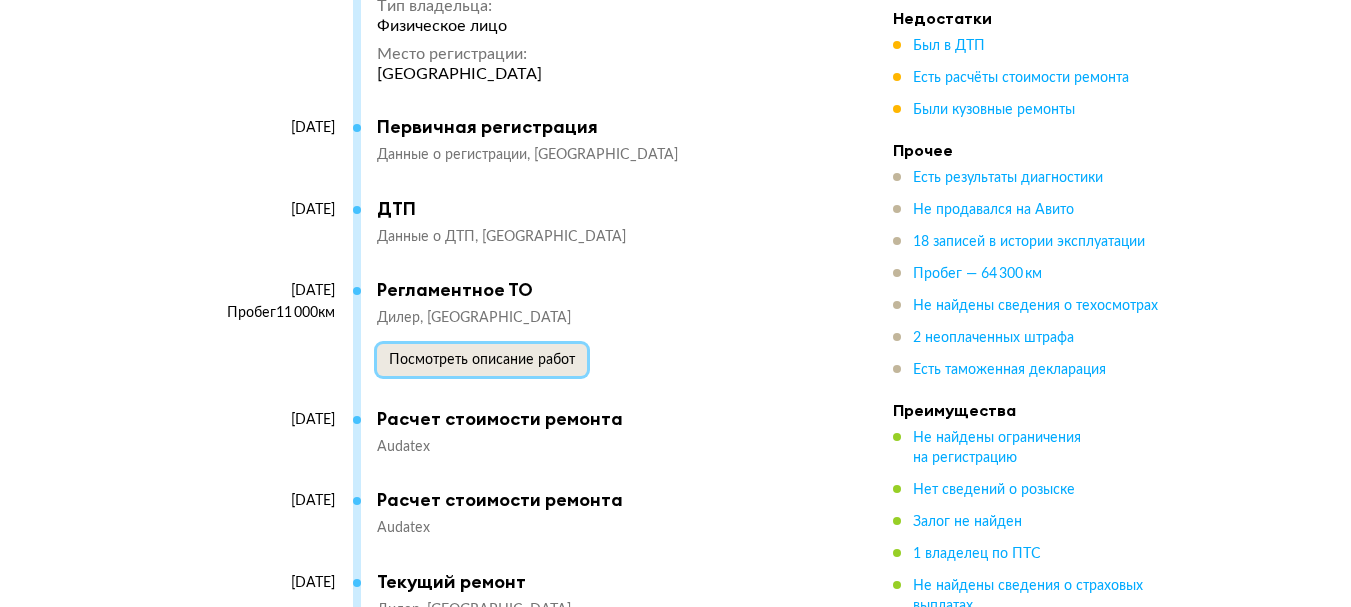 click on "Посмотреть описание работ" at bounding box center (482, 360) 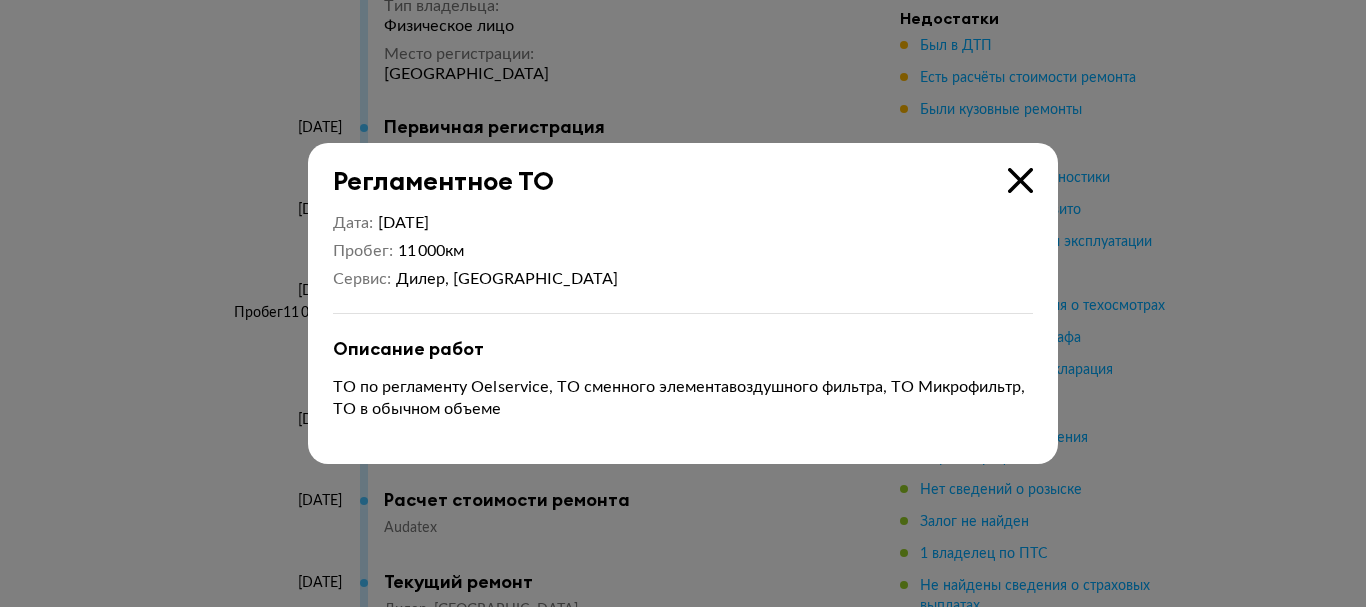 click at bounding box center (683, 303) 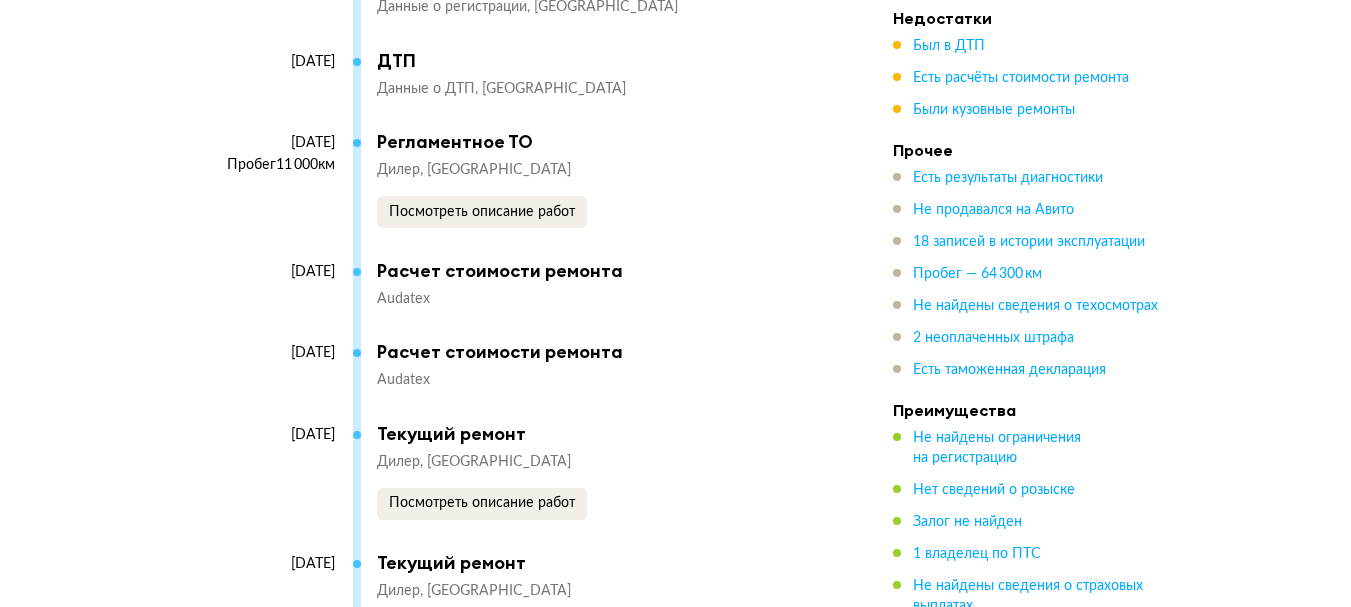 scroll, scrollTop: 4500, scrollLeft: 0, axis: vertical 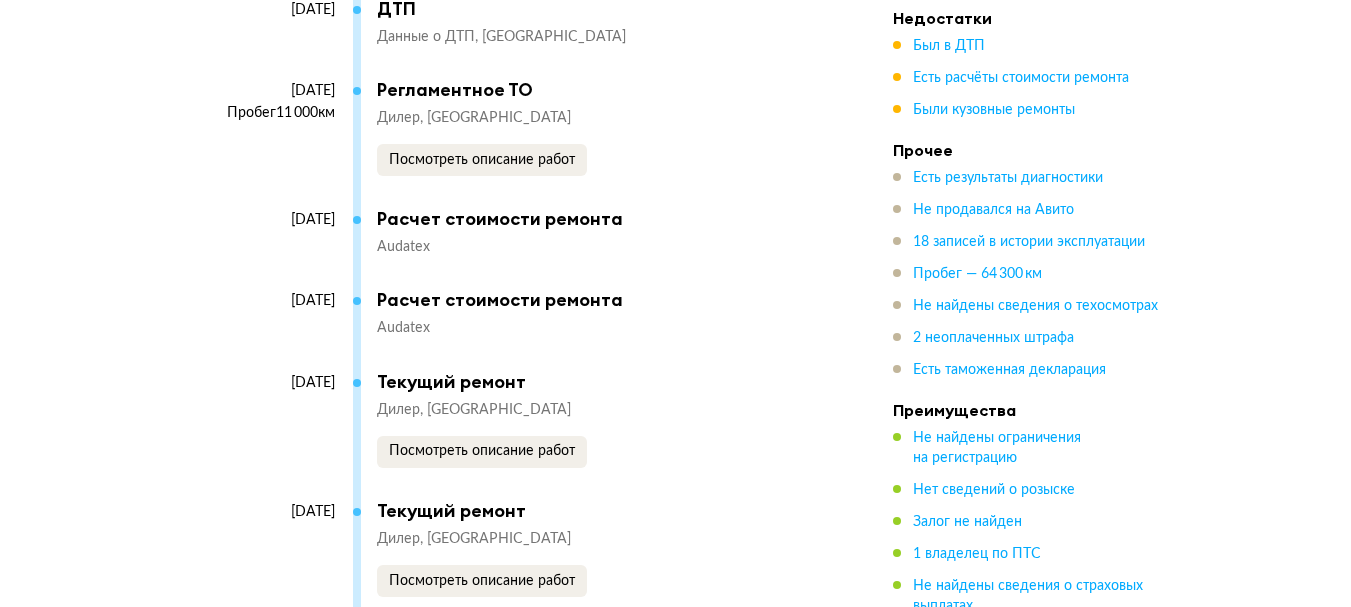 click on "Дилер Москва Посмотреть описание работ" at bounding box center [595, 434] 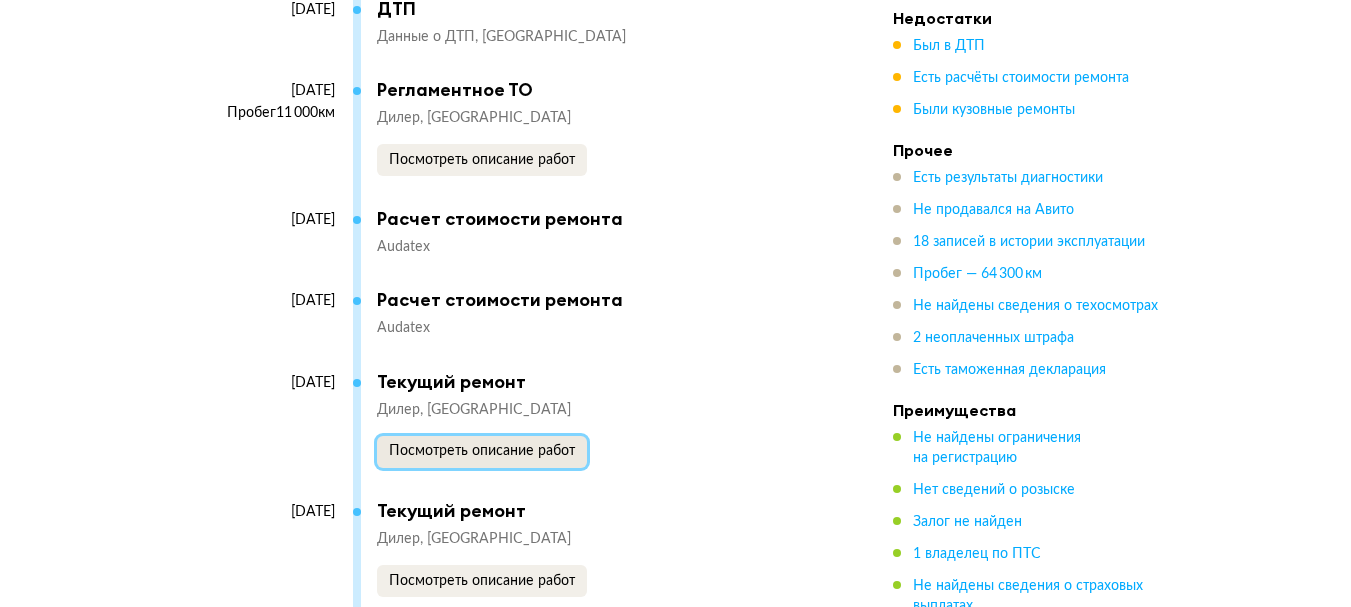 click on "Посмотреть описание работ" at bounding box center [482, 452] 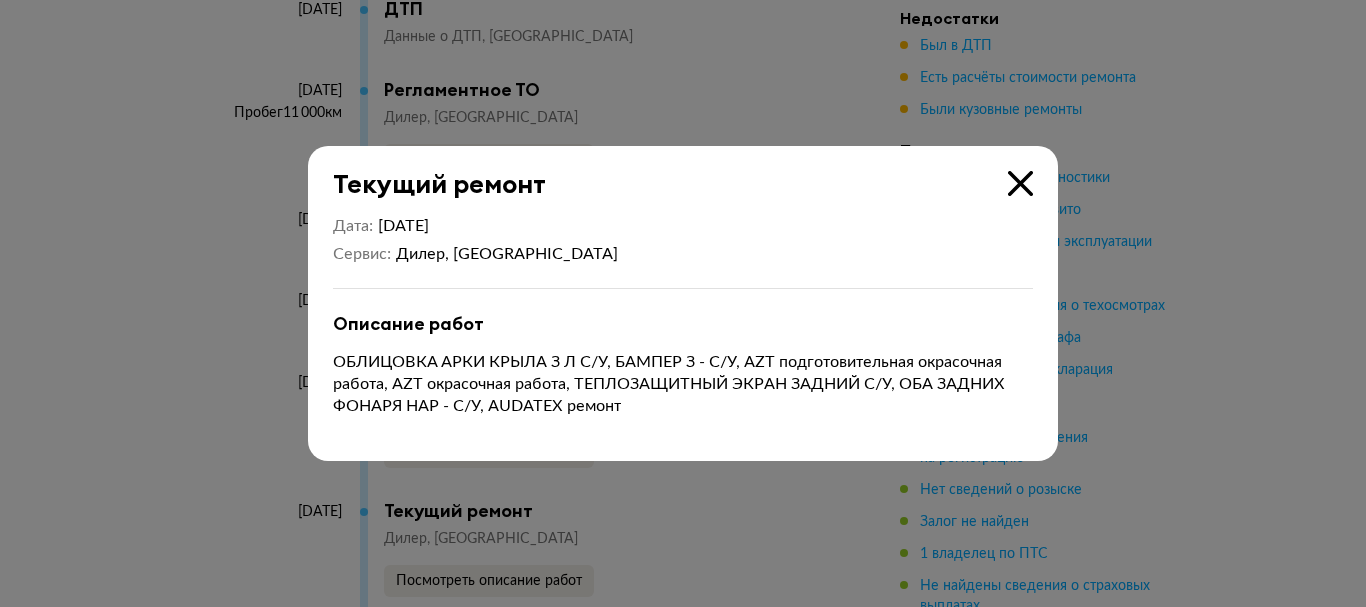 click at bounding box center [683, 303] 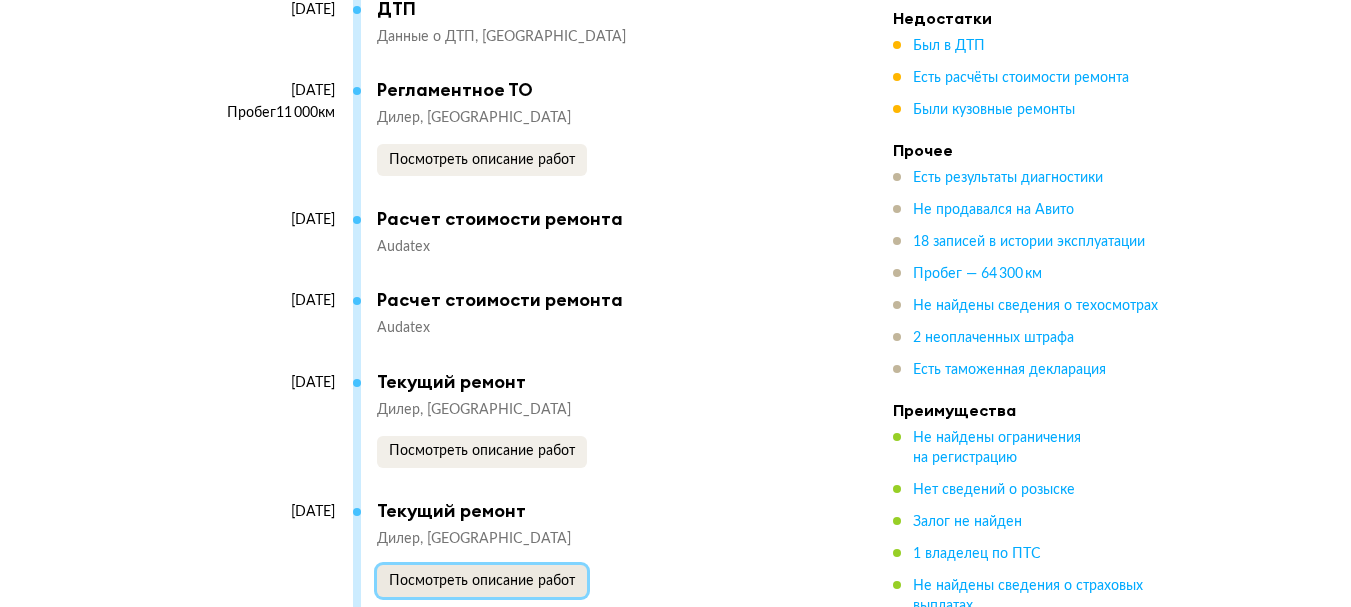 click on "Посмотреть описание работ" at bounding box center [482, 581] 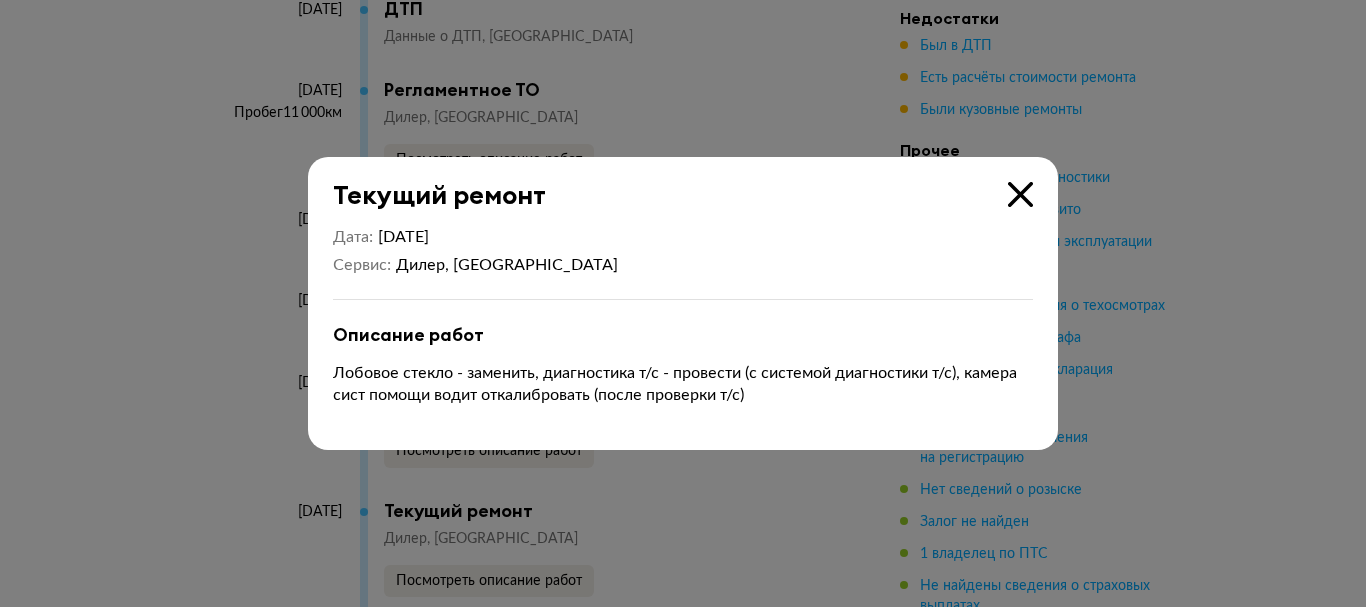 click at bounding box center (683, 303) 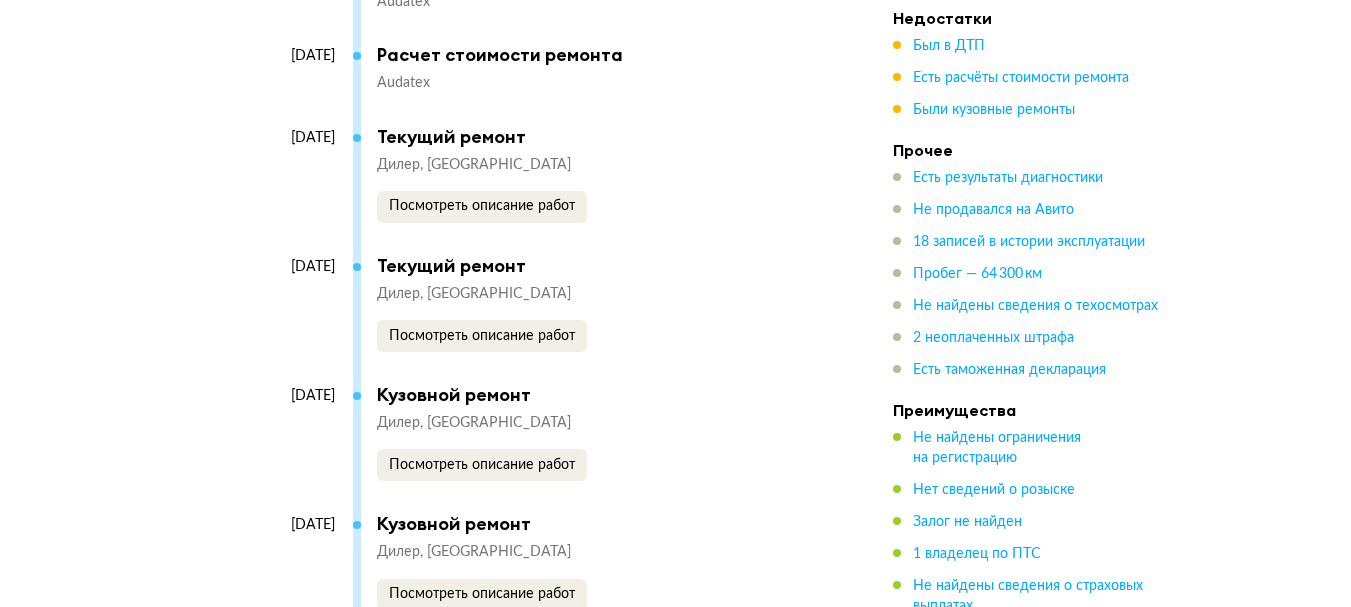 scroll, scrollTop: 4800, scrollLeft: 0, axis: vertical 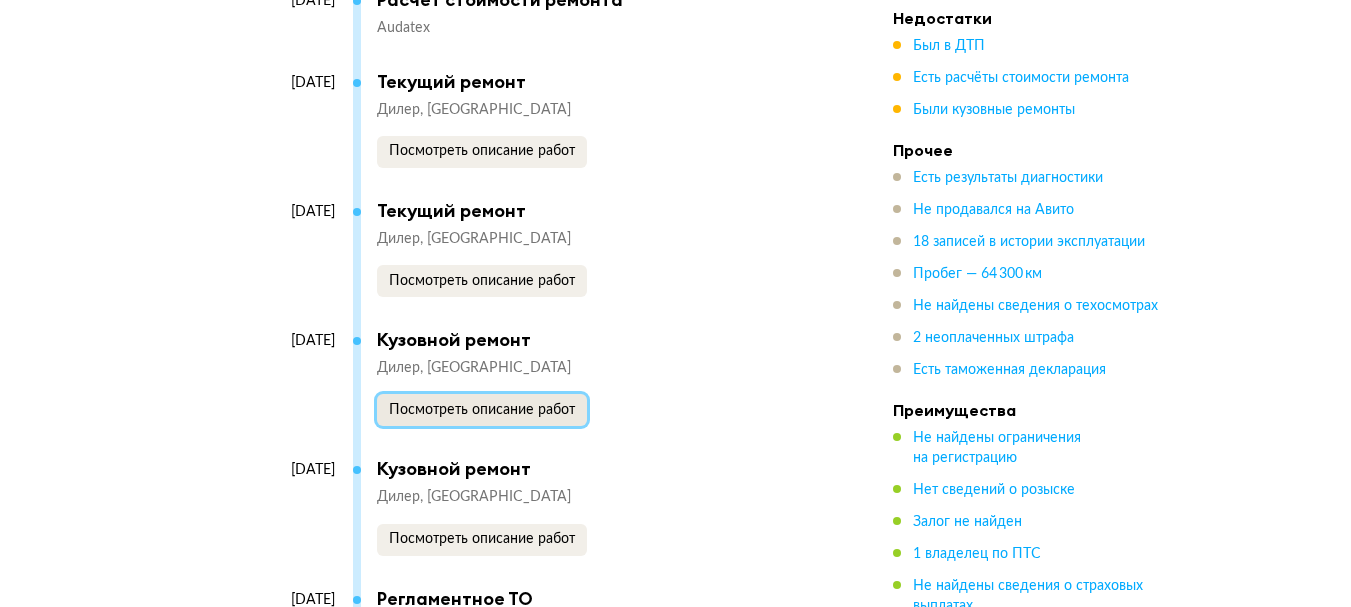 click on "Посмотреть описание работ" at bounding box center [482, 410] 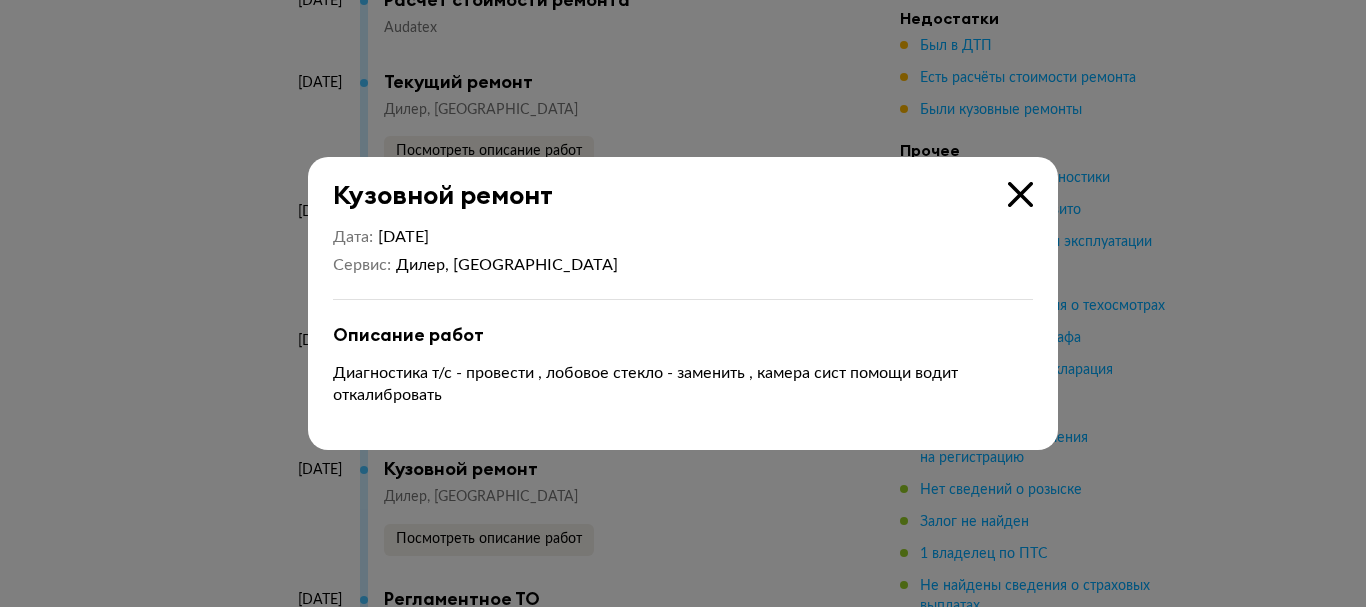 click at bounding box center (683, 303) 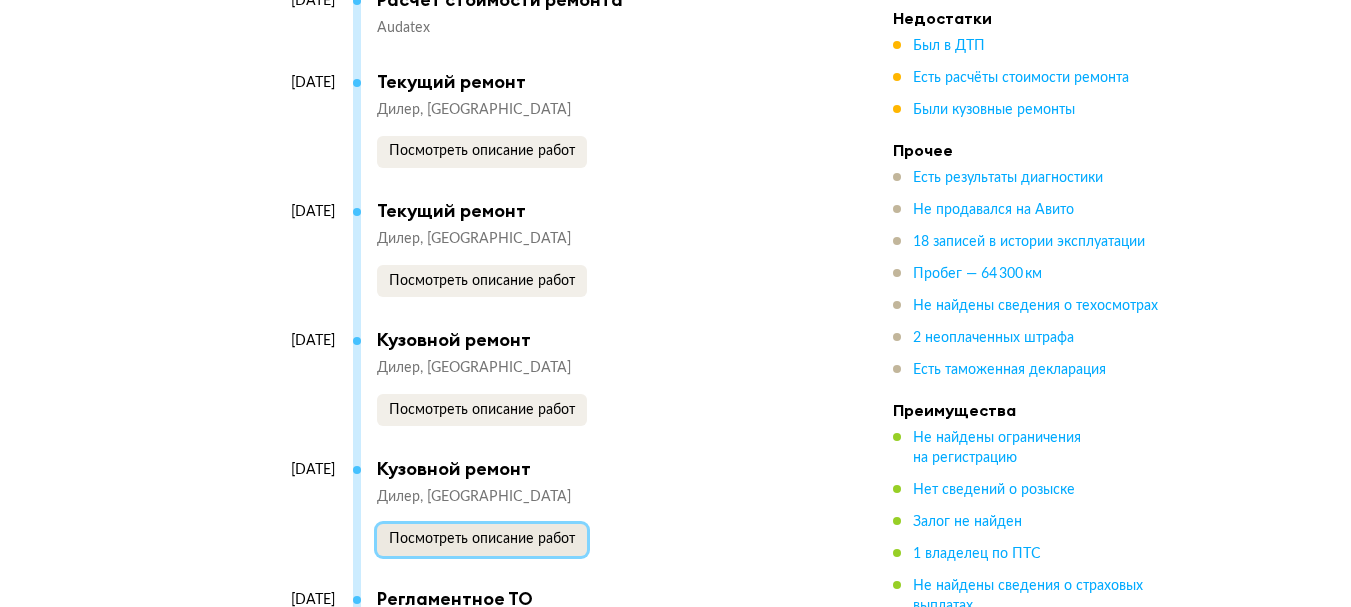 click on "Посмотреть описание работ" at bounding box center [482, 539] 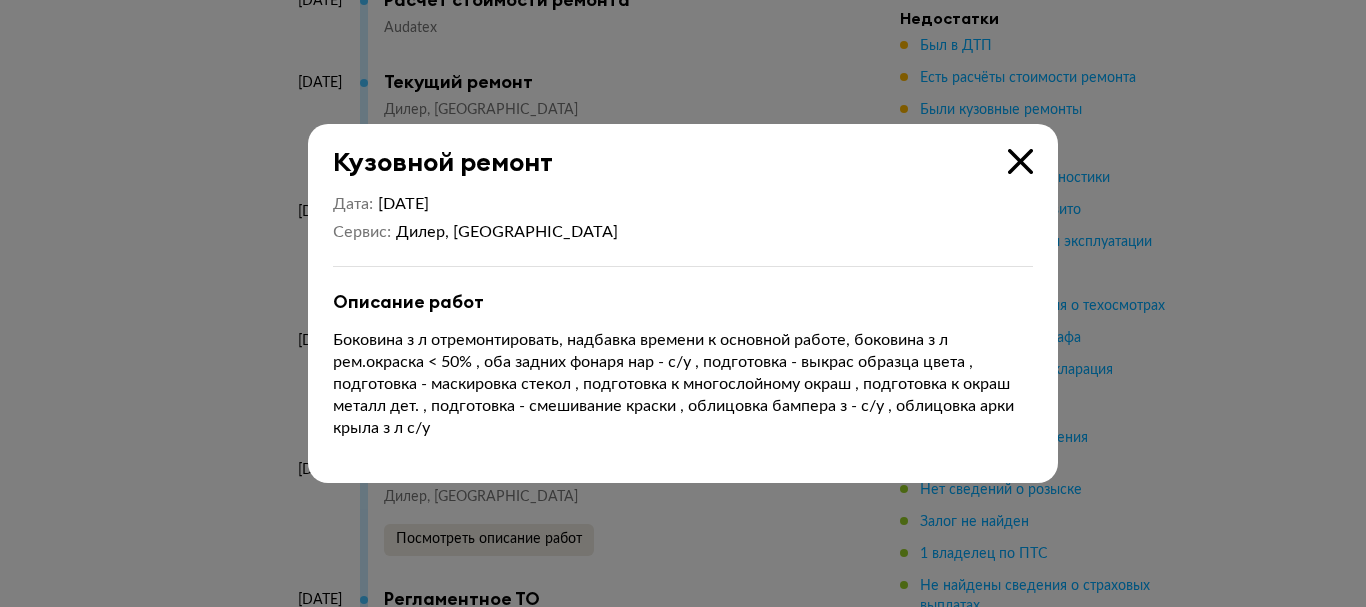 click at bounding box center [683, 303] 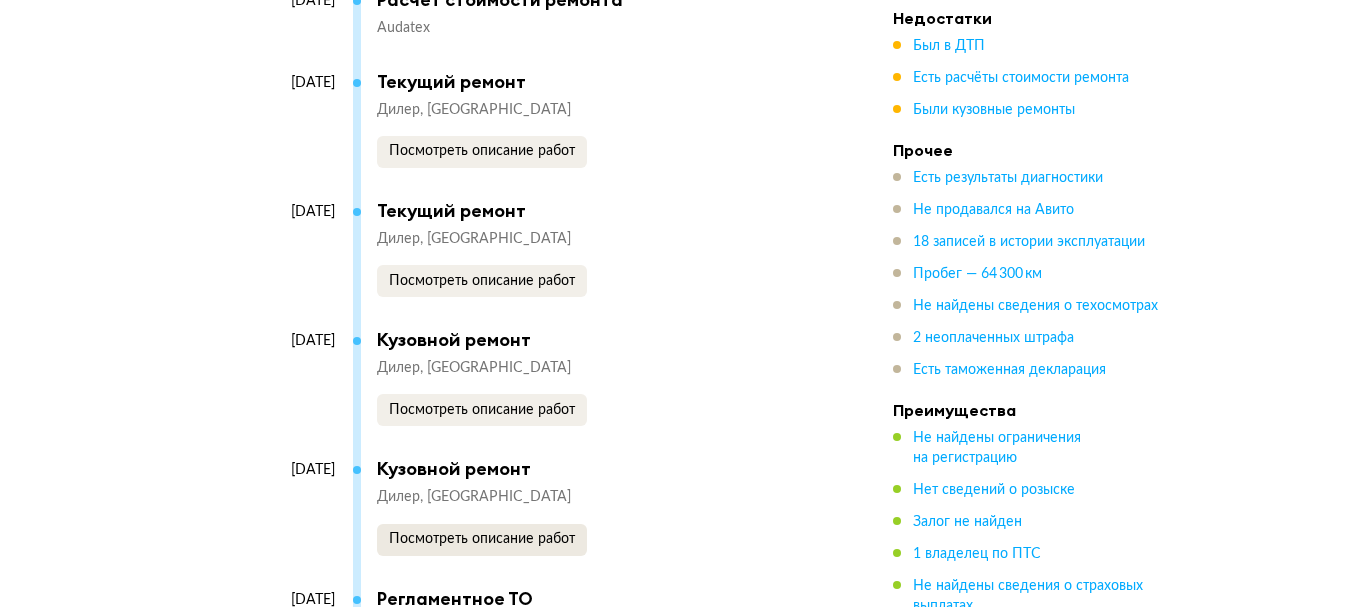 scroll, scrollTop: 4900, scrollLeft: 0, axis: vertical 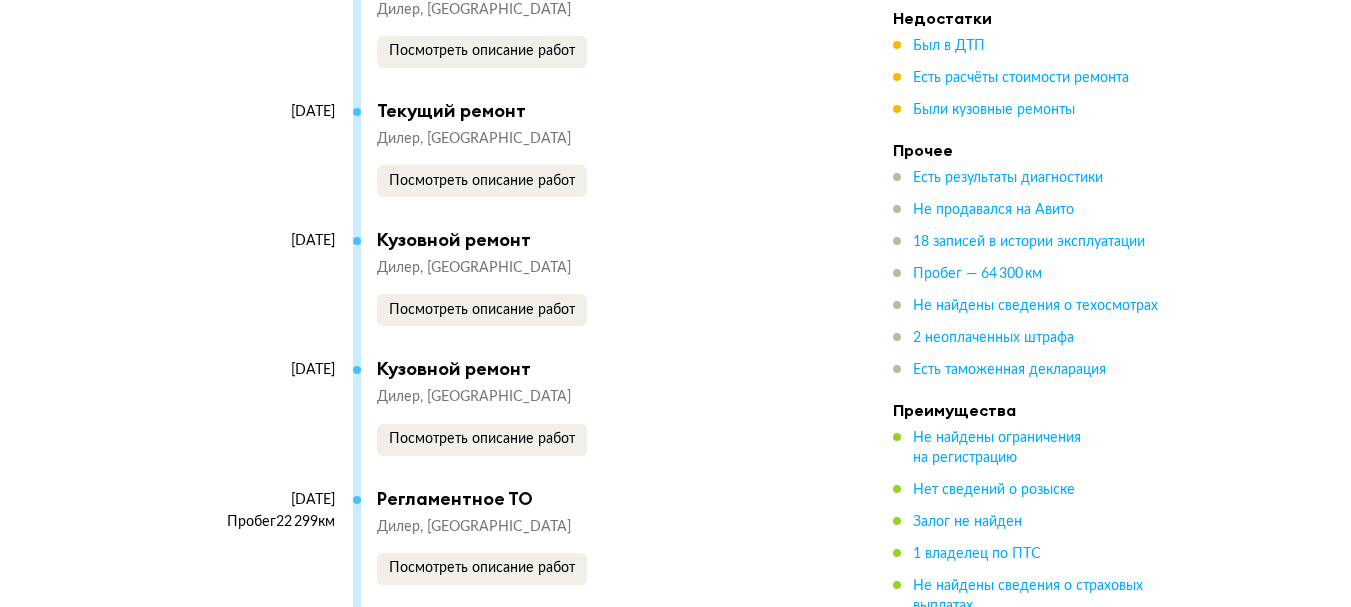 click on "Дилер Москва Посмотреть описание работ" at bounding box center (595, 551) 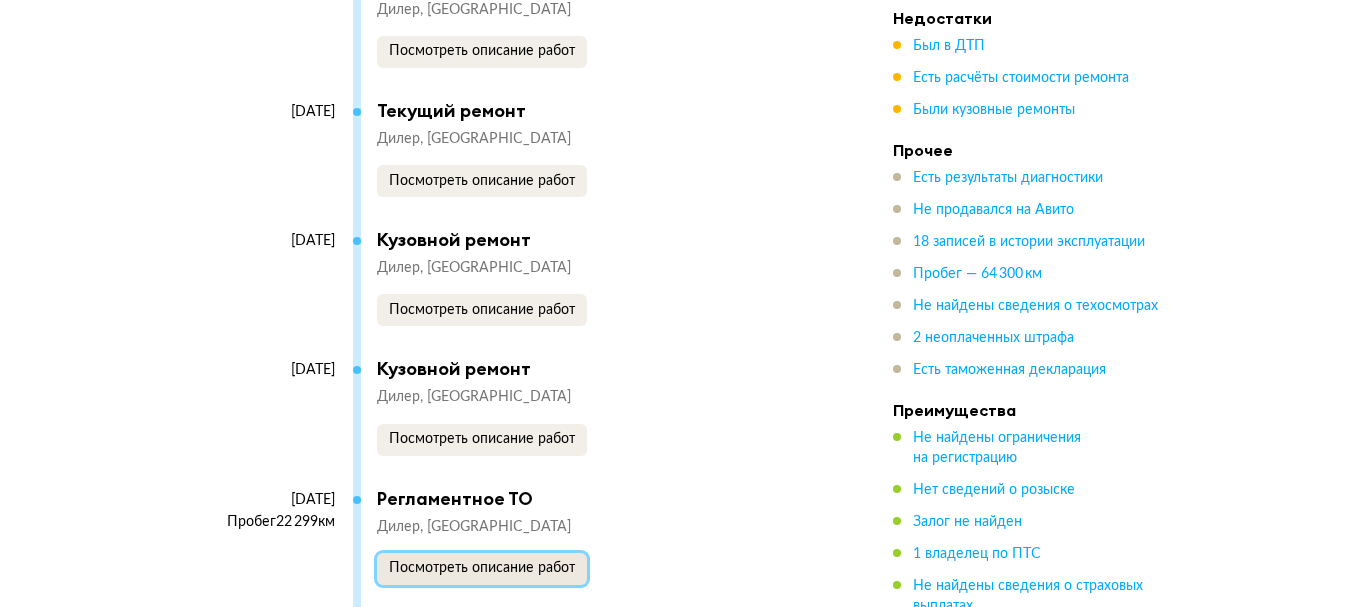 click on "Посмотреть описание работ" at bounding box center [482, 568] 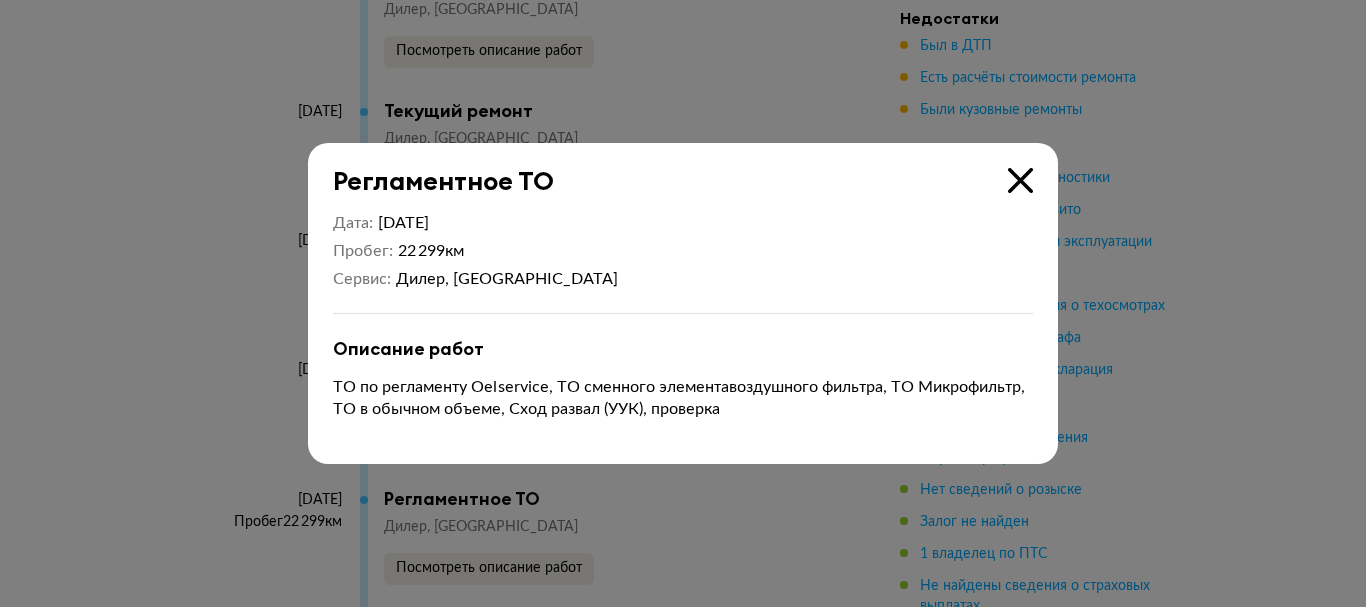 click at bounding box center [683, 303] 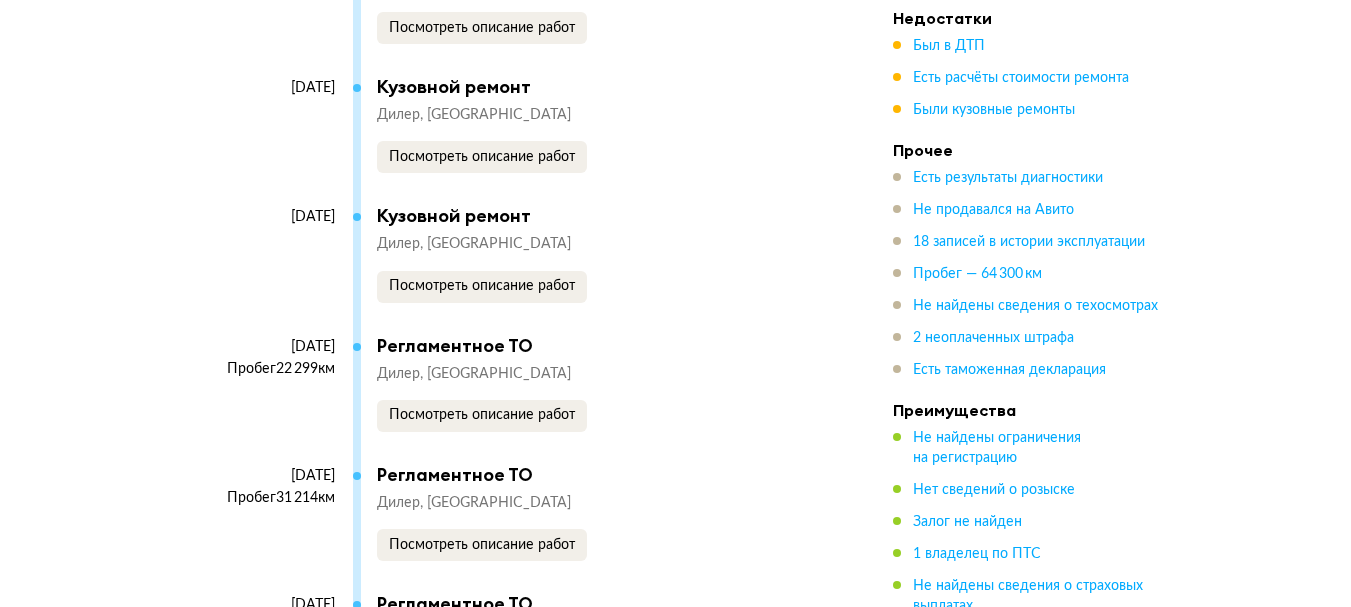 scroll, scrollTop: 5100, scrollLeft: 0, axis: vertical 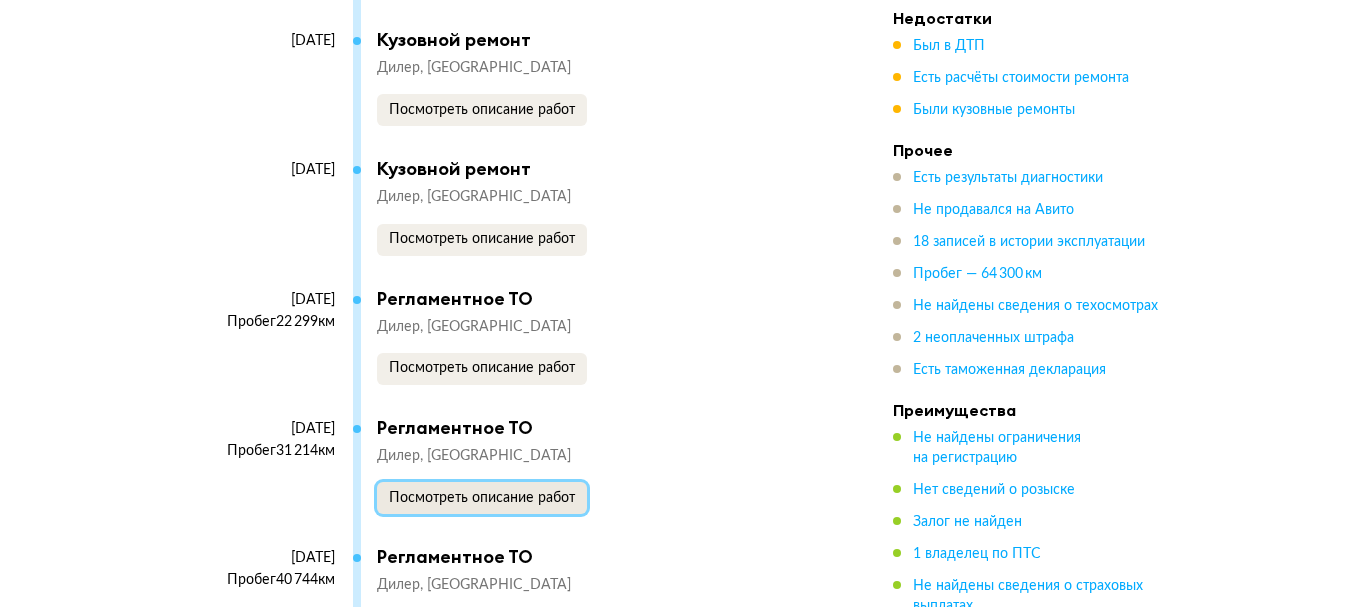click on "Посмотреть описание работ" at bounding box center [482, 498] 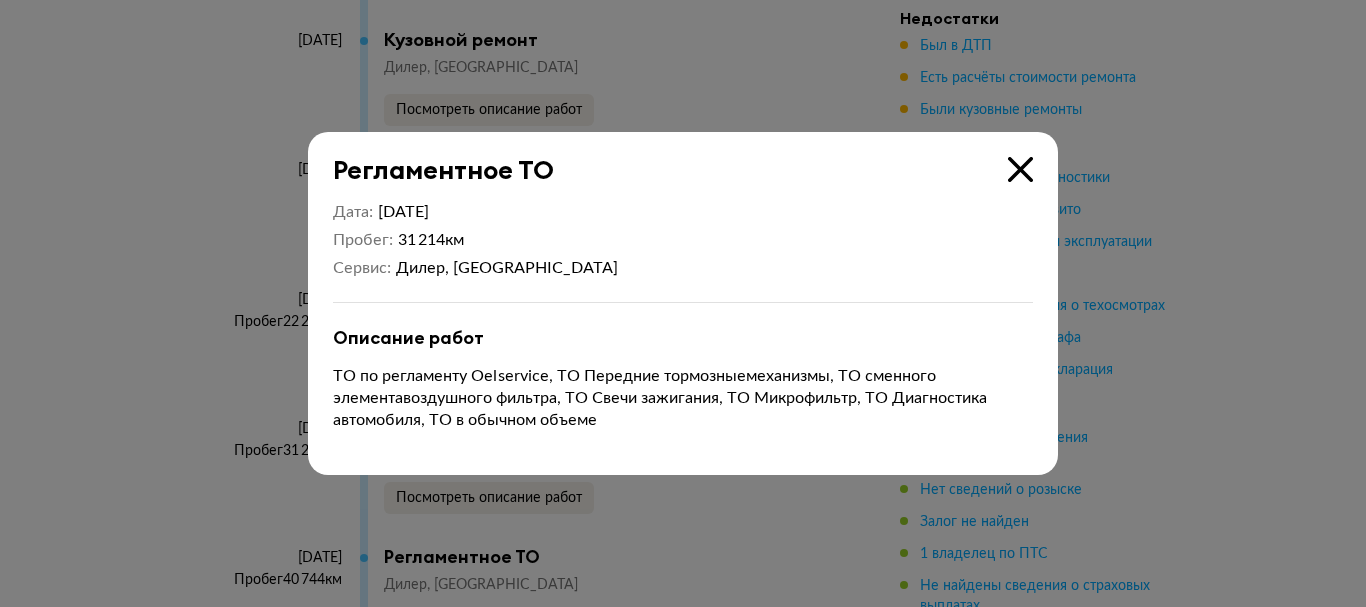 click at bounding box center [683, 303] 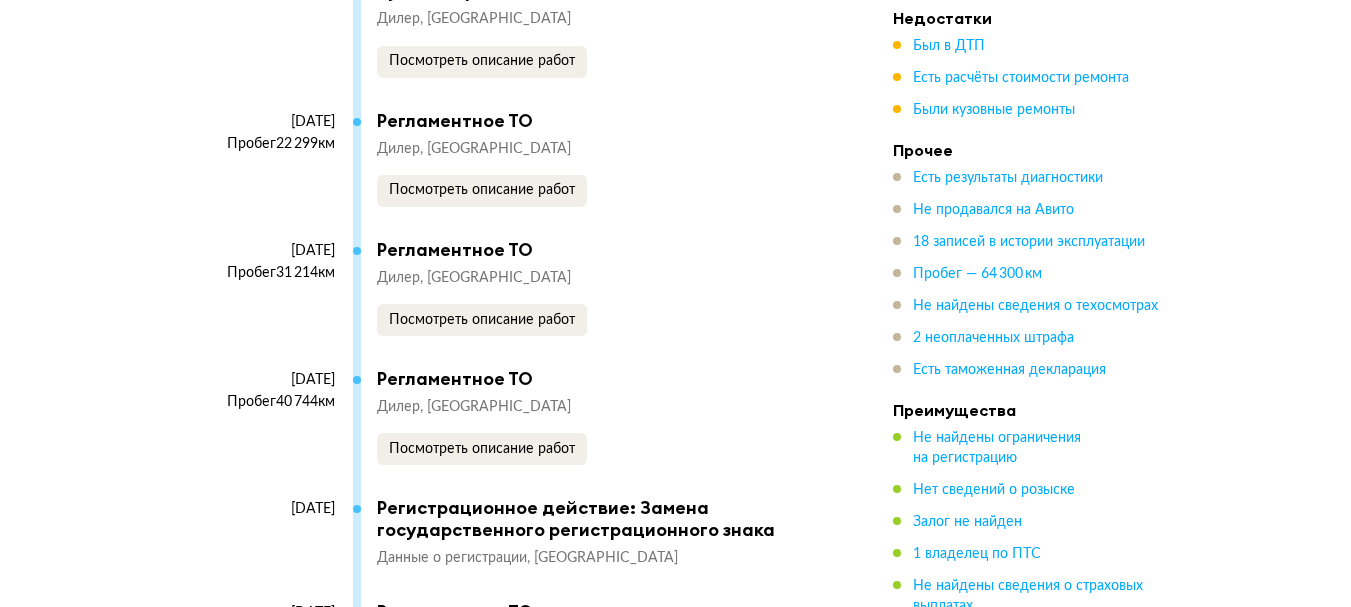 scroll, scrollTop: 5300, scrollLeft: 0, axis: vertical 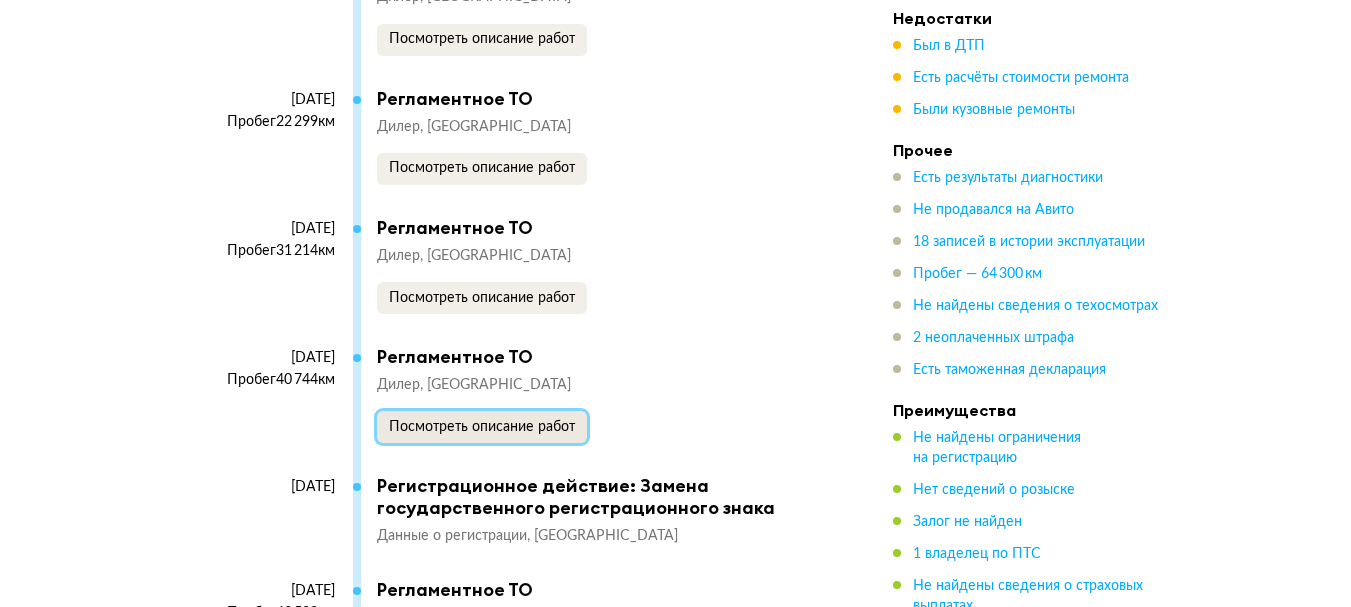 click on "Посмотреть описание работ" at bounding box center [482, 427] 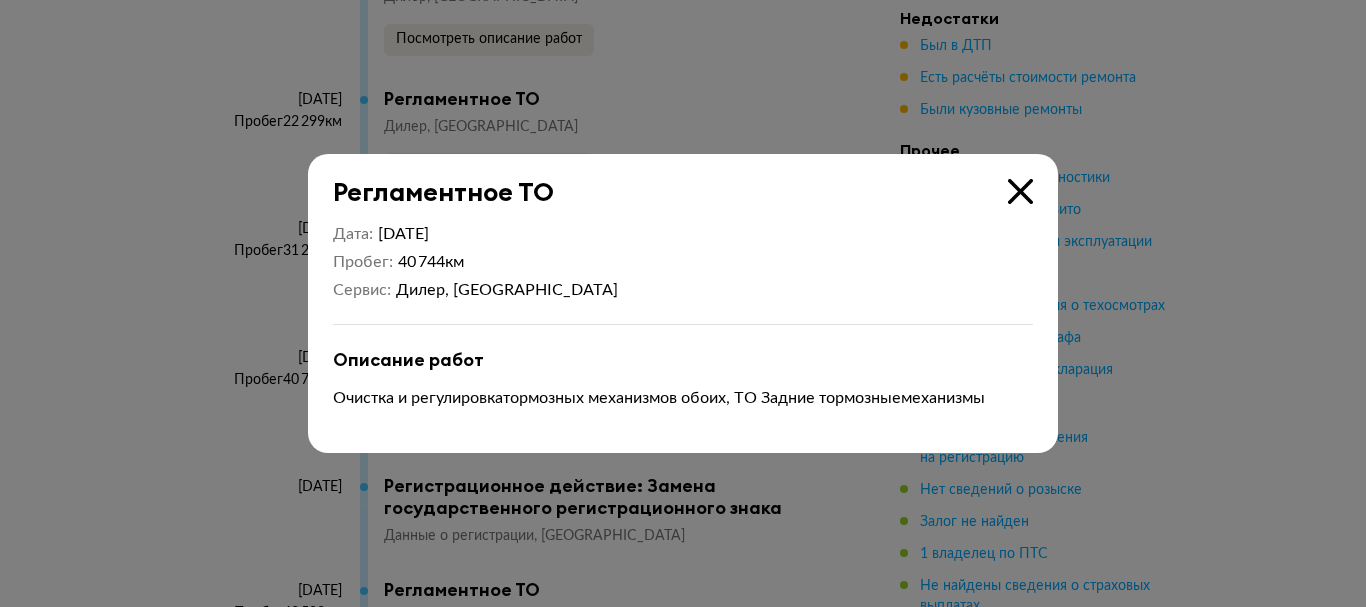 click at bounding box center (683, 303) 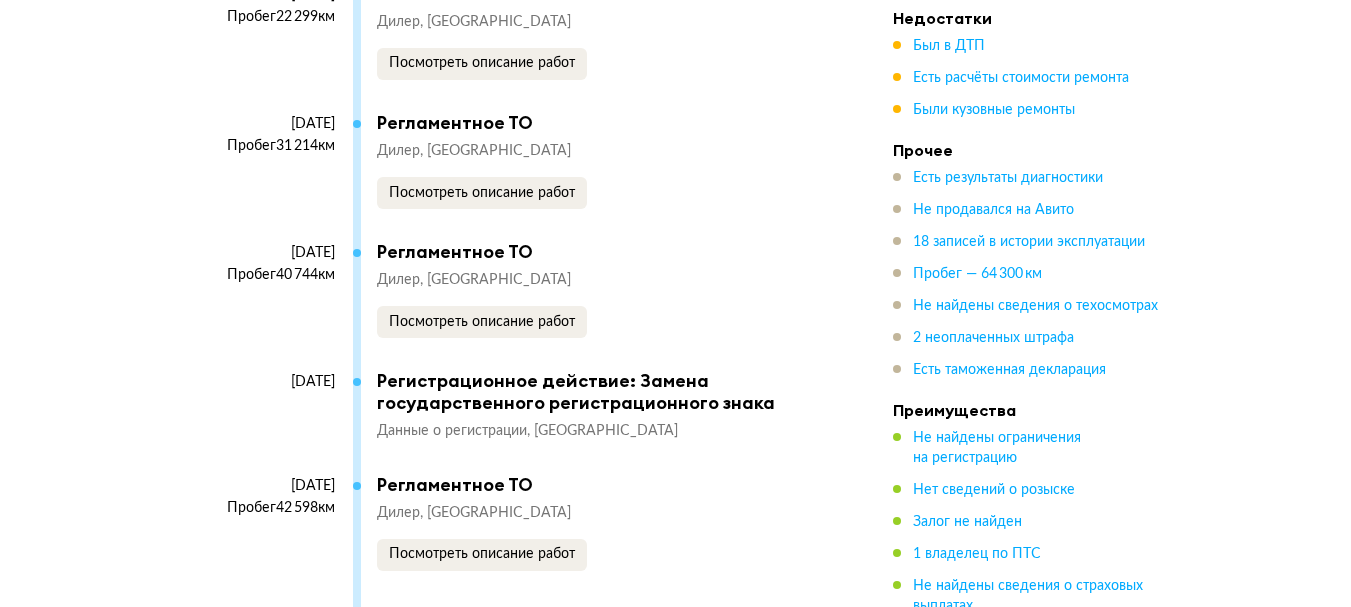 scroll, scrollTop: 5500, scrollLeft: 0, axis: vertical 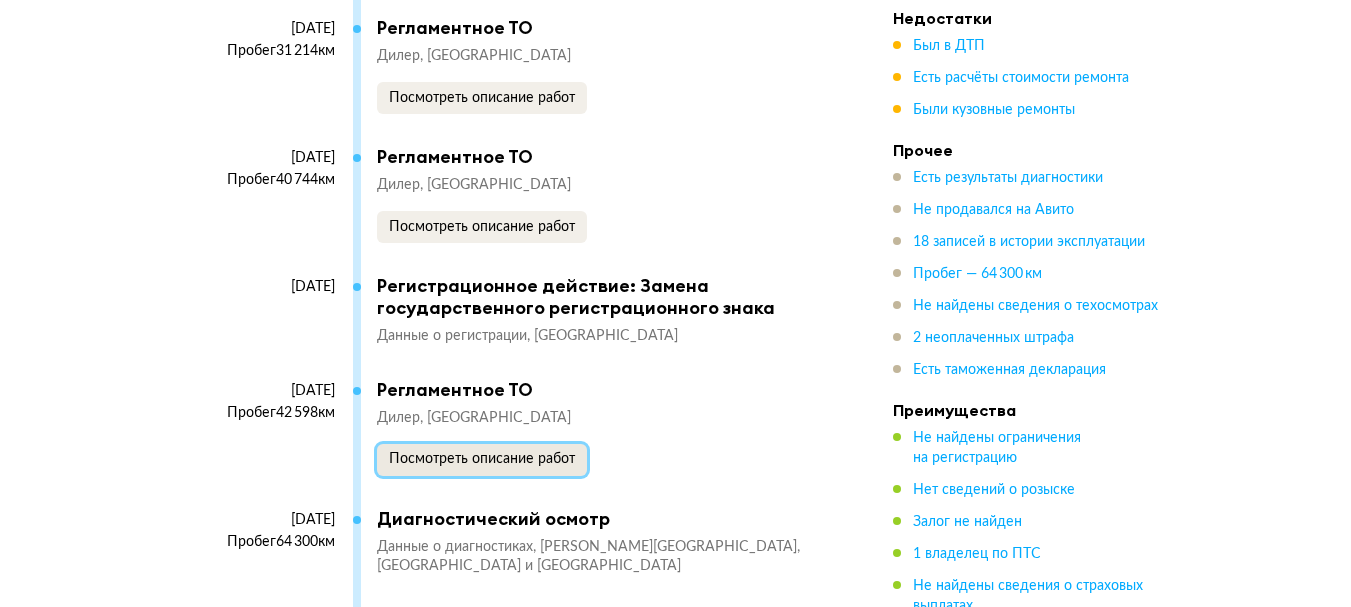 click on "Посмотреть описание работ" at bounding box center (482, 459) 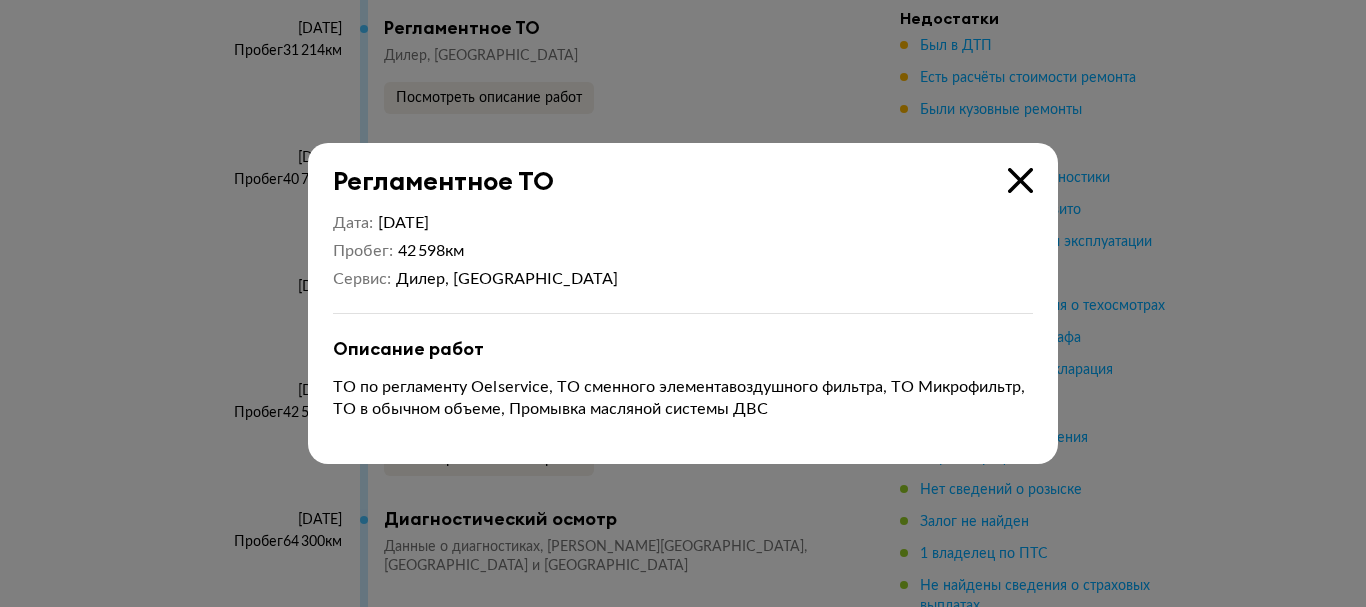 click at bounding box center [683, 303] 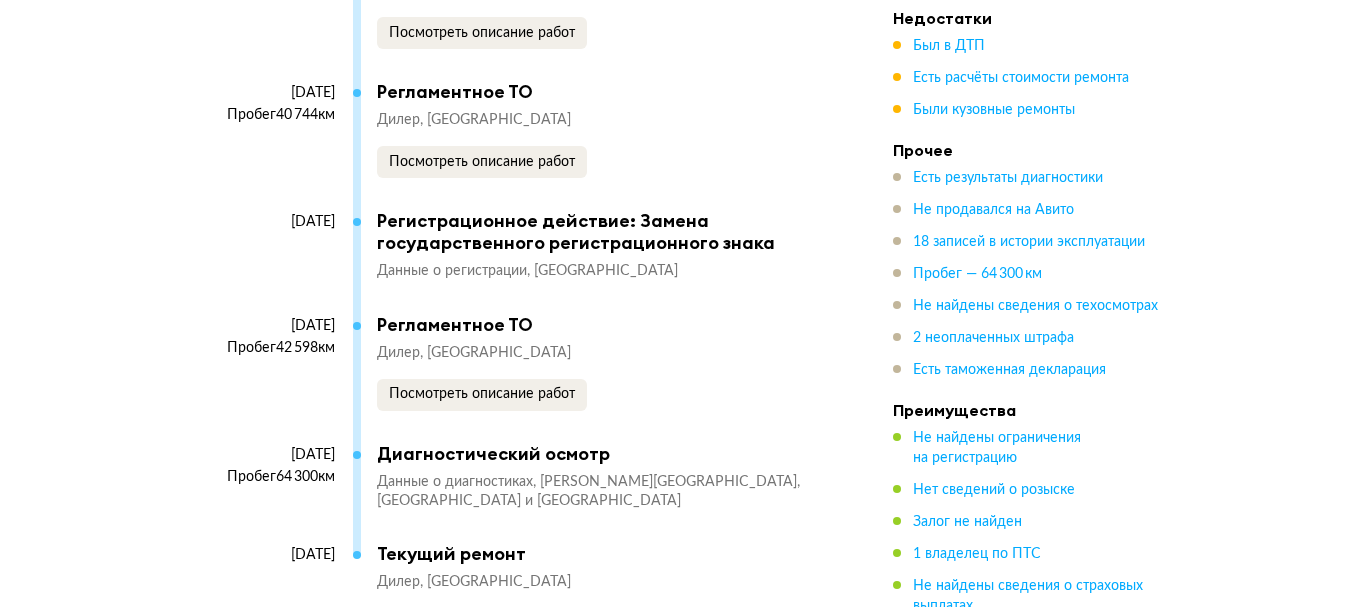 scroll, scrollTop: 5600, scrollLeft: 0, axis: vertical 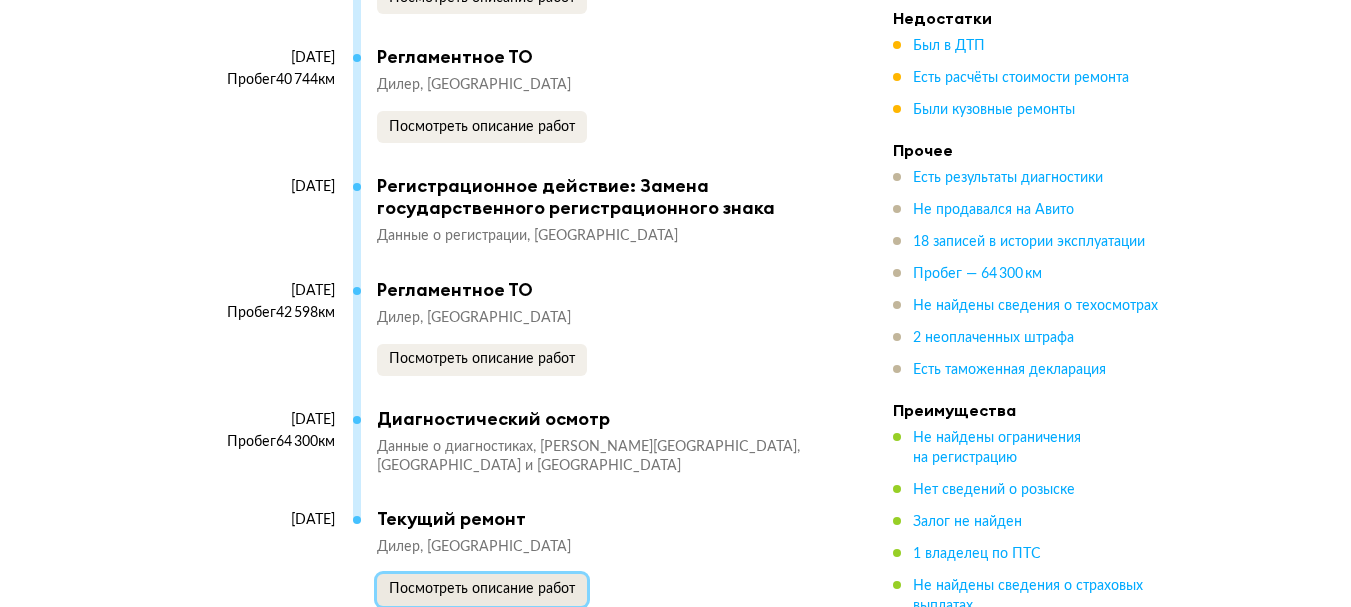 click on "Посмотреть описание работ" at bounding box center (482, 589) 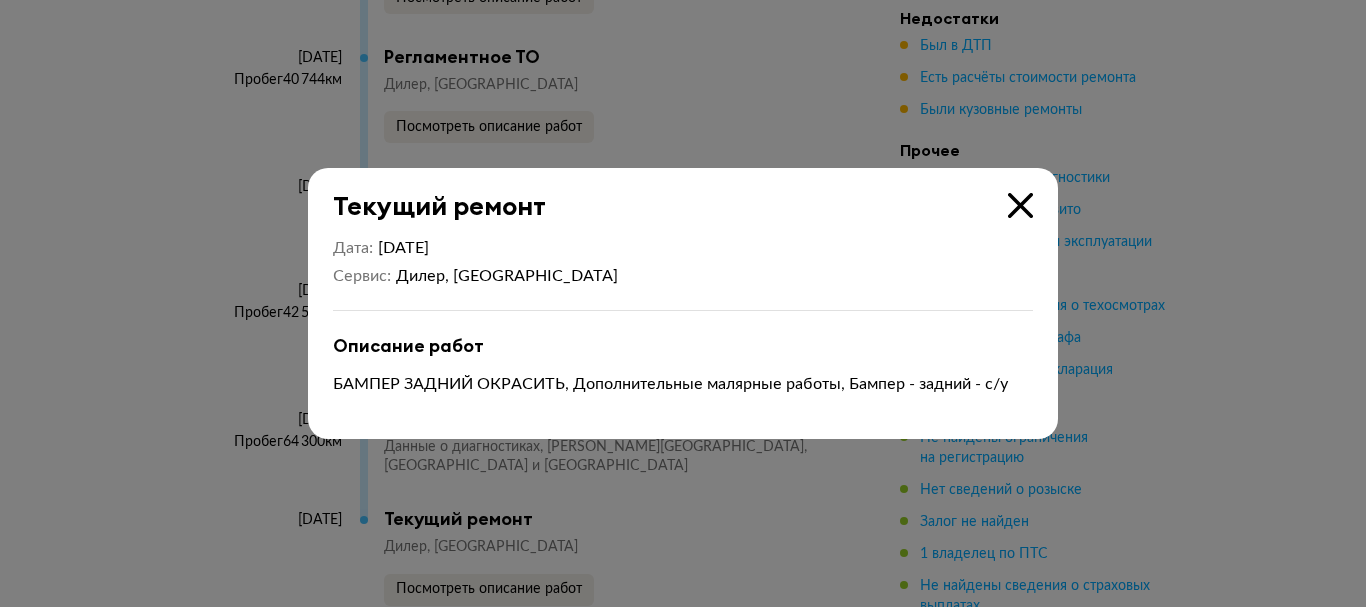 click at bounding box center [683, 303] 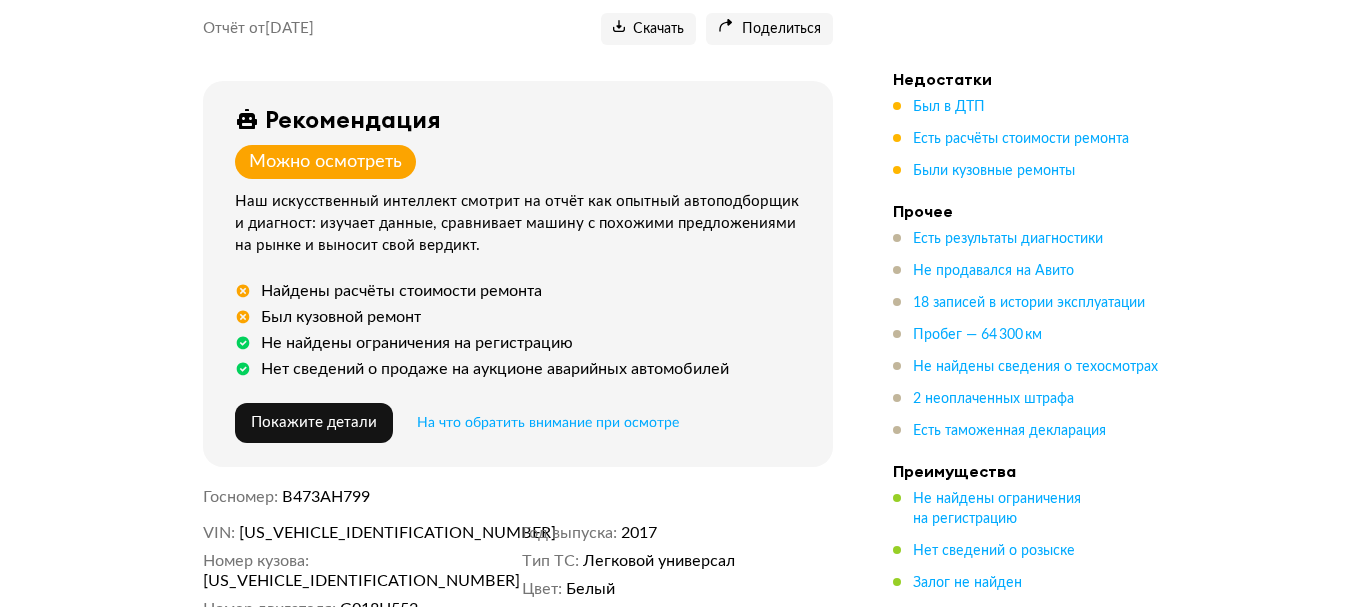 scroll, scrollTop: 300, scrollLeft: 0, axis: vertical 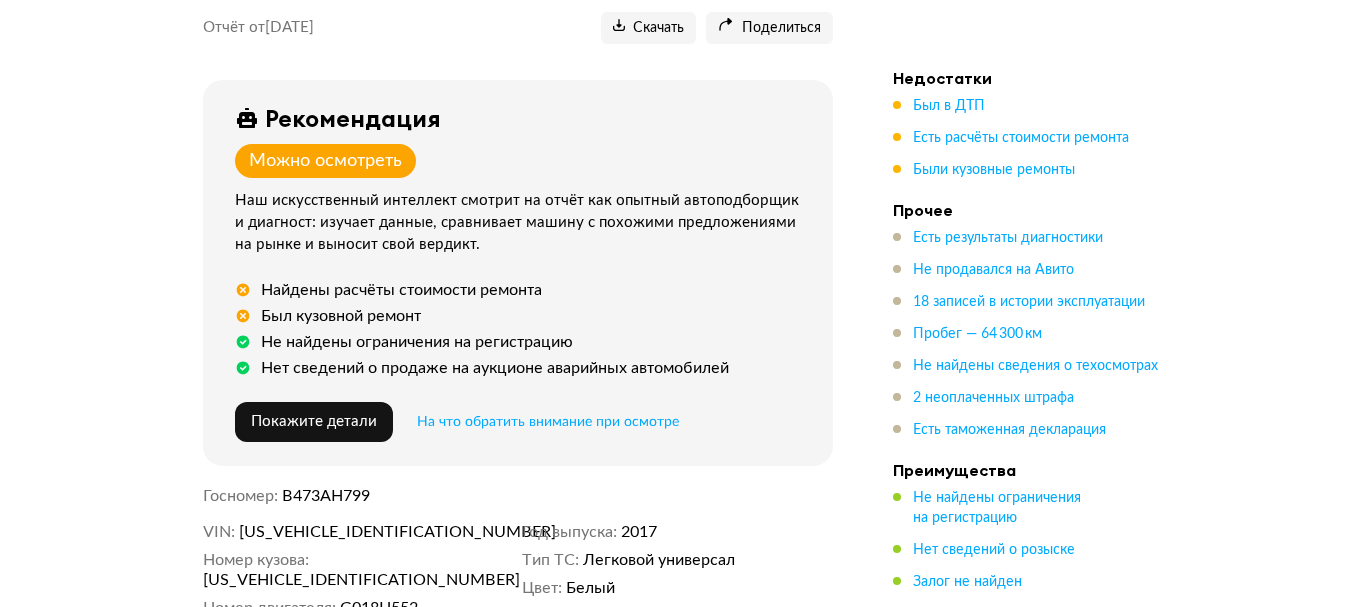 click on "WBAHS910205H71241" at bounding box center [354, 532] 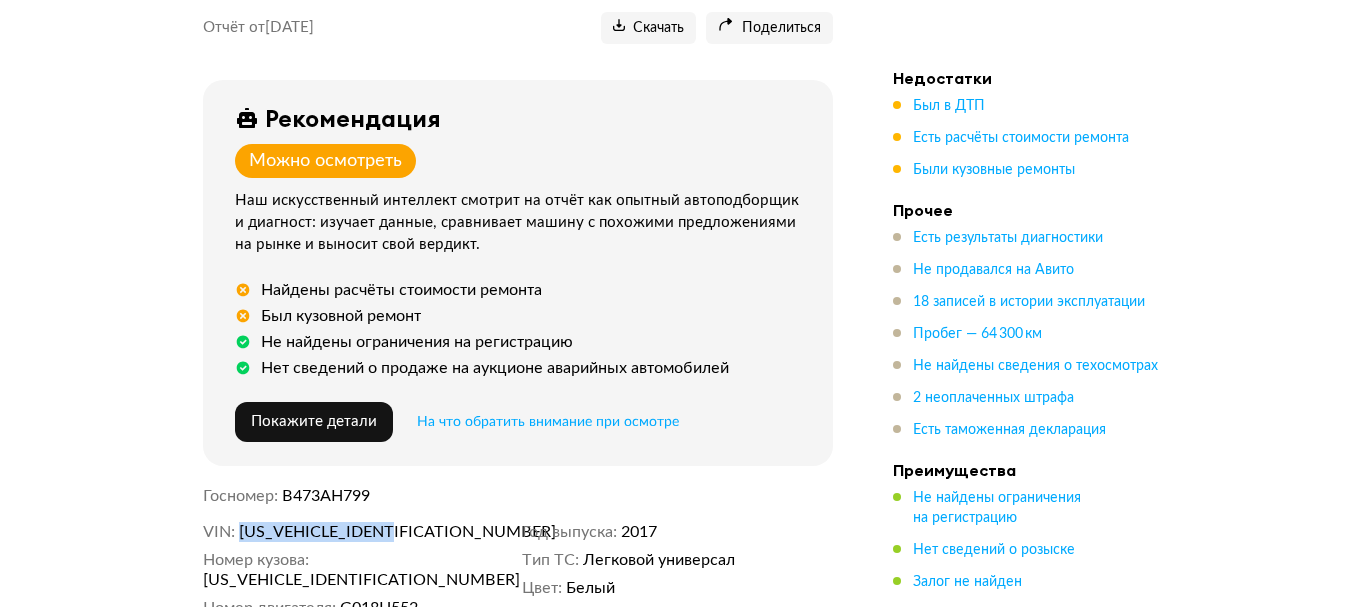 click on "WBAHS910205H71241" at bounding box center (354, 532) 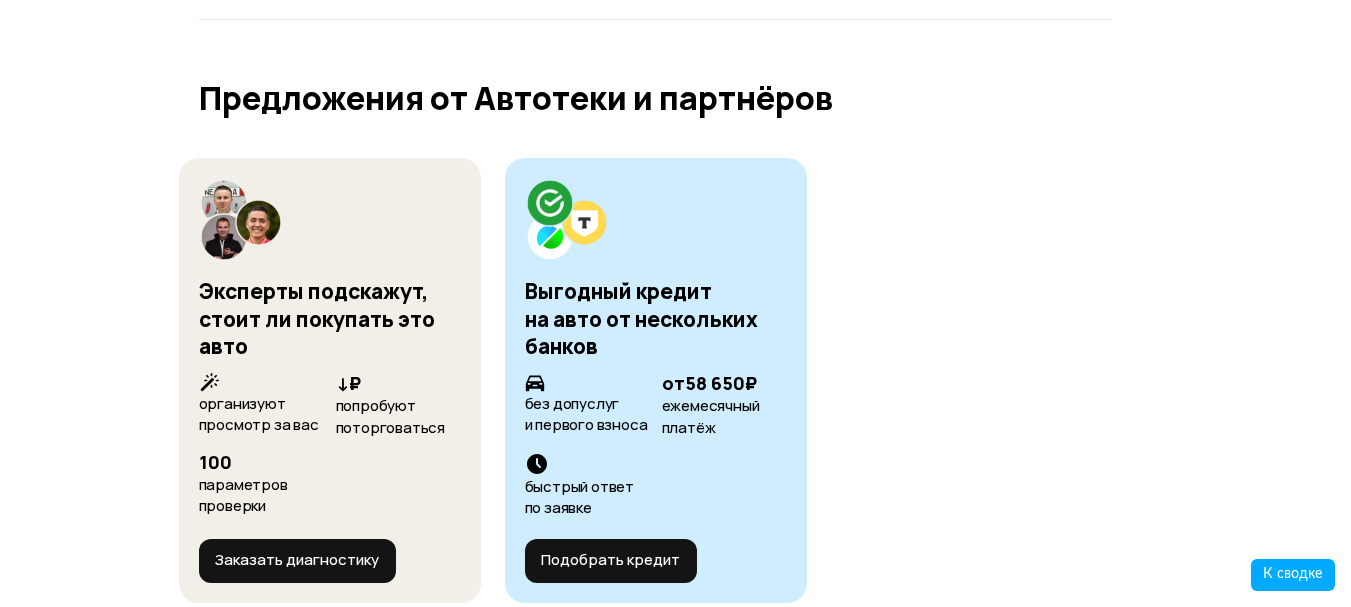 scroll, scrollTop: 9500, scrollLeft: 0, axis: vertical 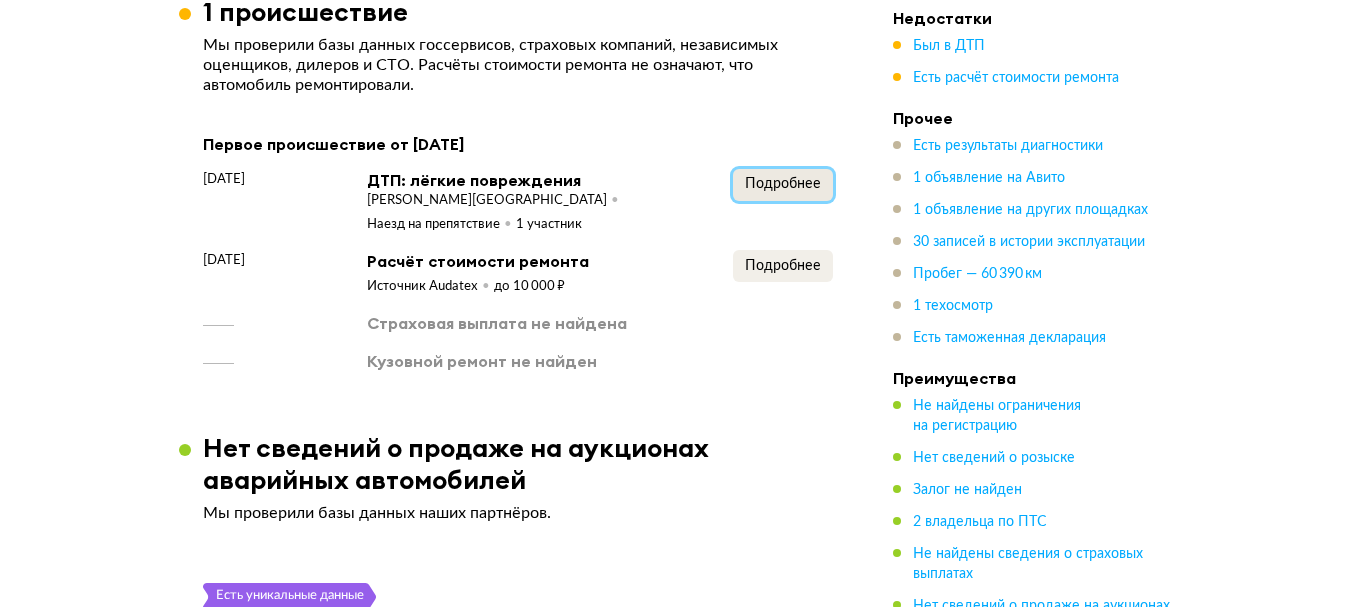 click on "Подробнее" at bounding box center (783, 184) 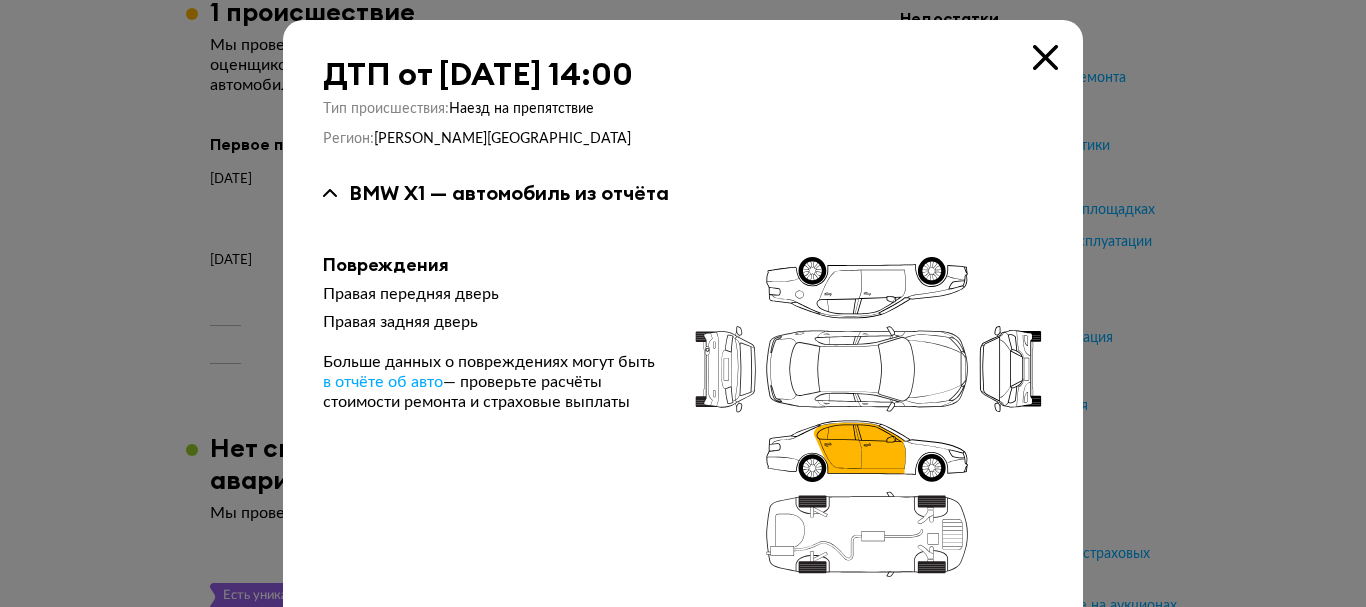 click at bounding box center [683, 303] 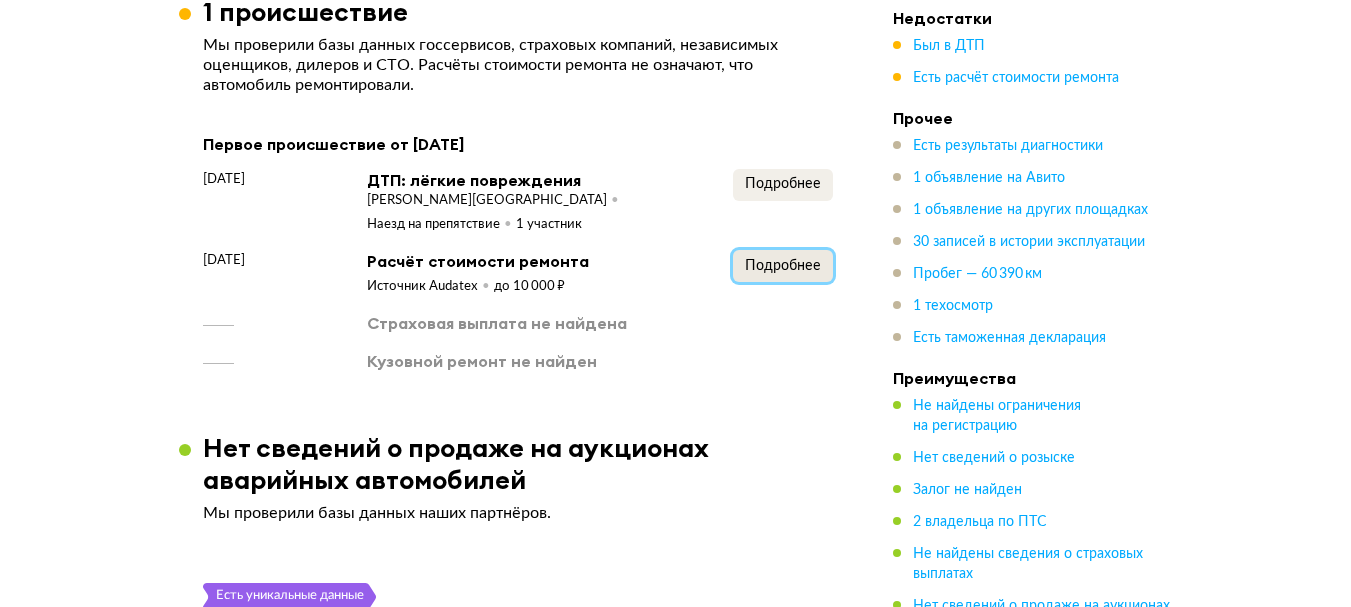 click on "Подробнее" at bounding box center [783, 266] 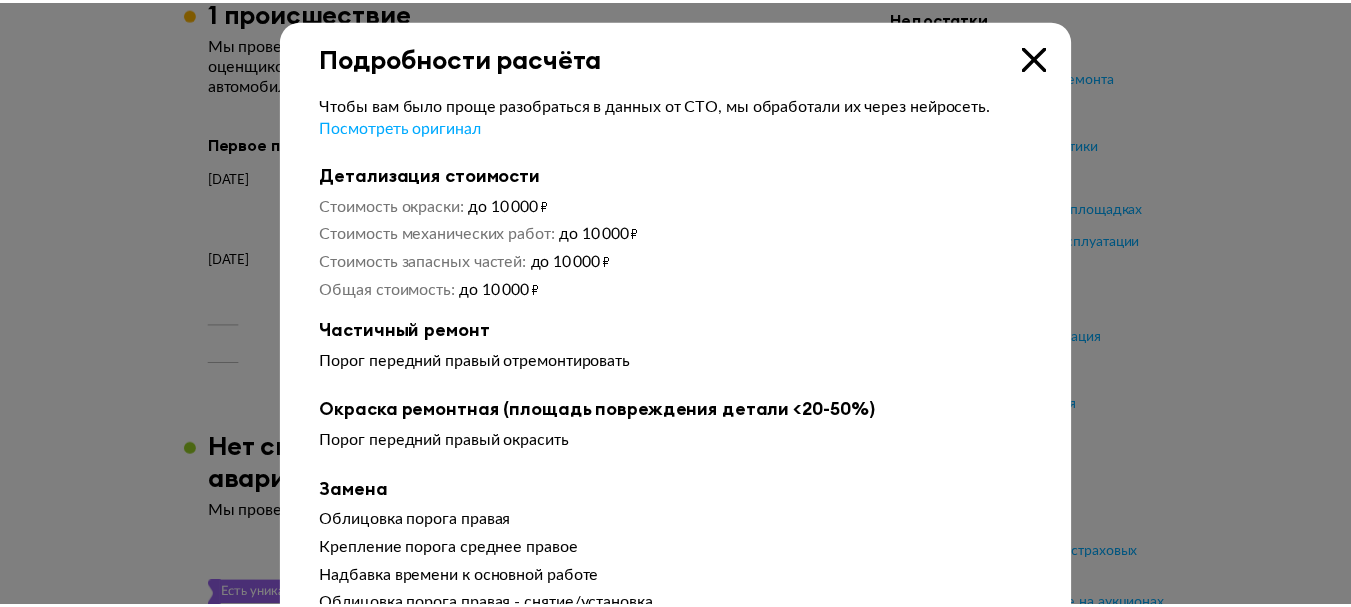 scroll, scrollTop: 90, scrollLeft: 0, axis: vertical 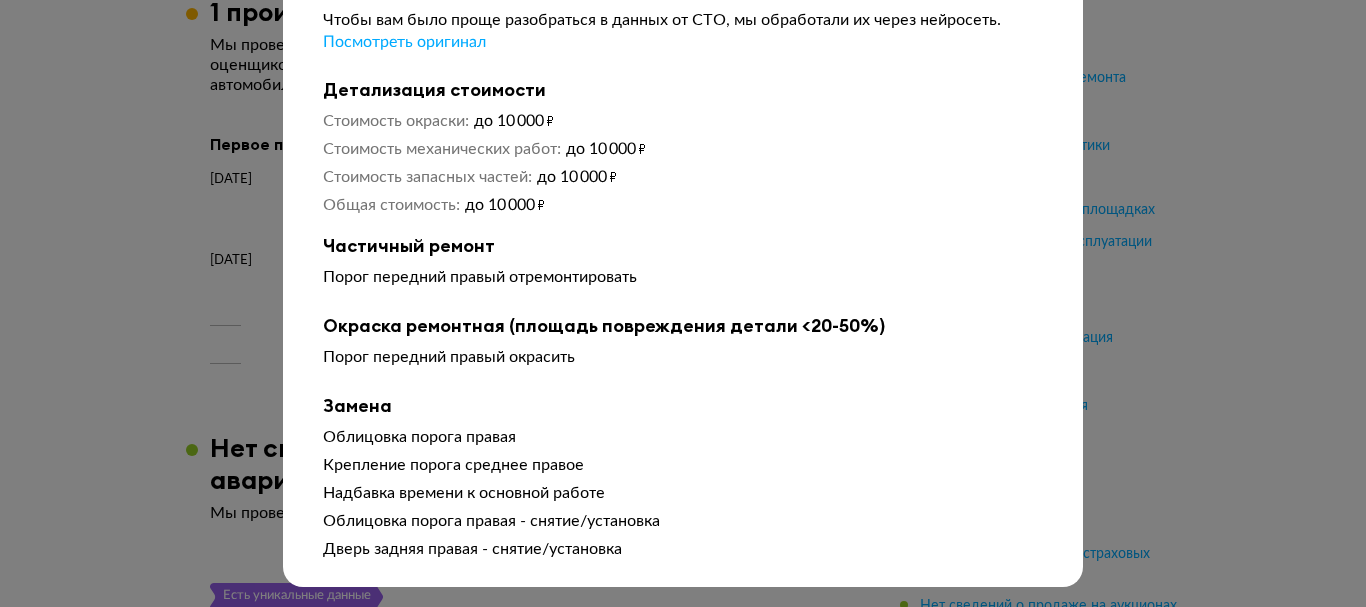 click at bounding box center [683, 218] 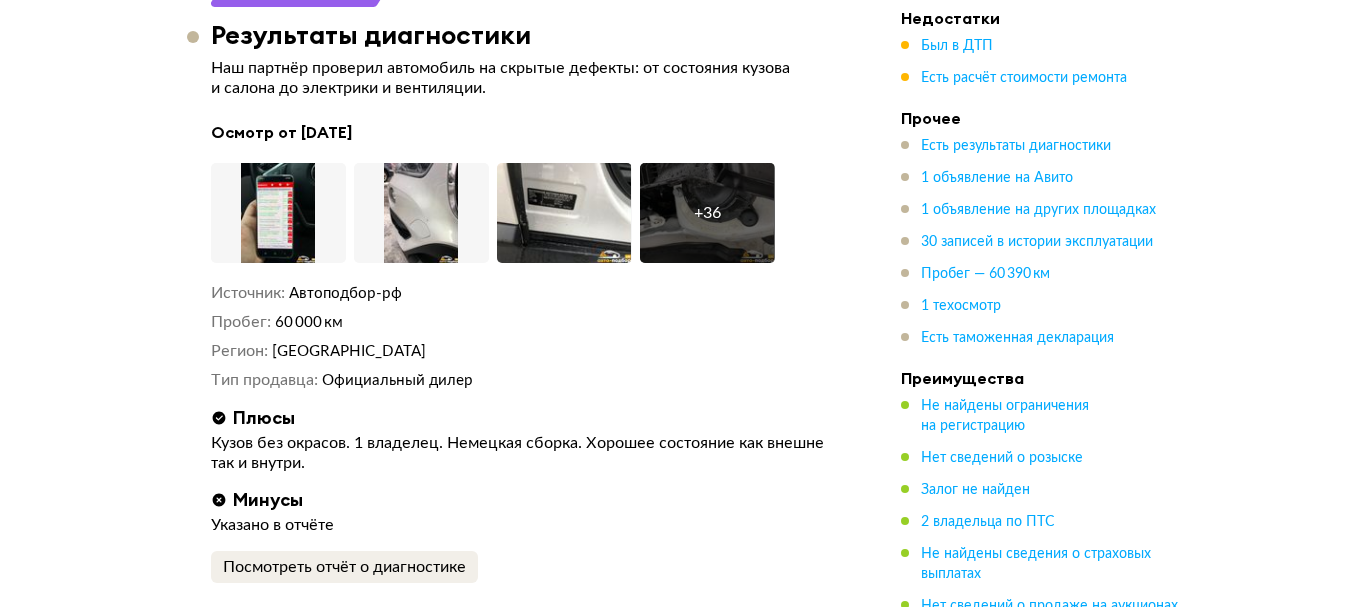 scroll, scrollTop: 3000, scrollLeft: 0, axis: vertical 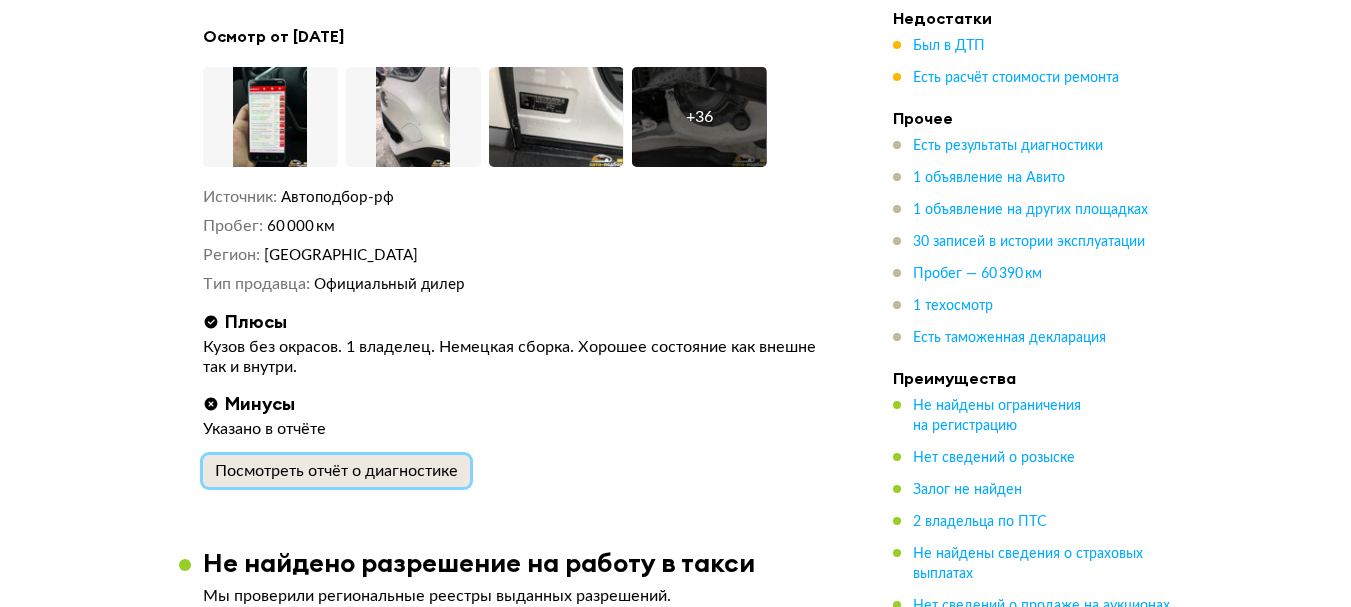 click on "Посмотреть отчёт о диагностике" at bounding box center (336, 471) 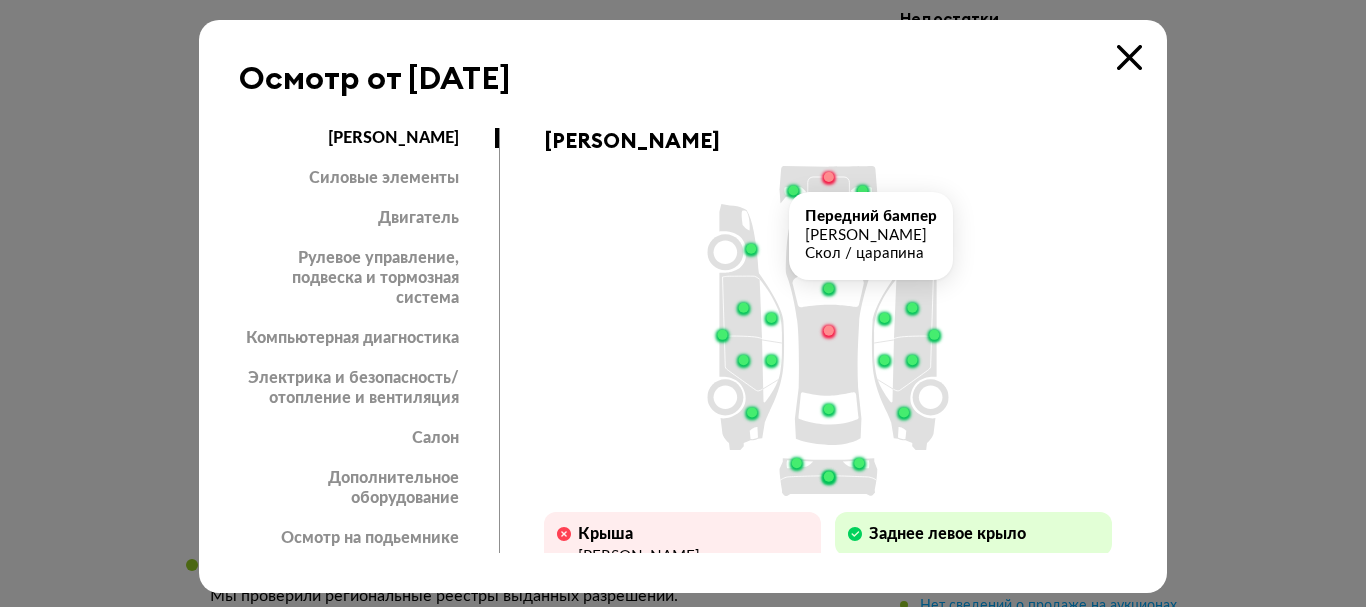 click 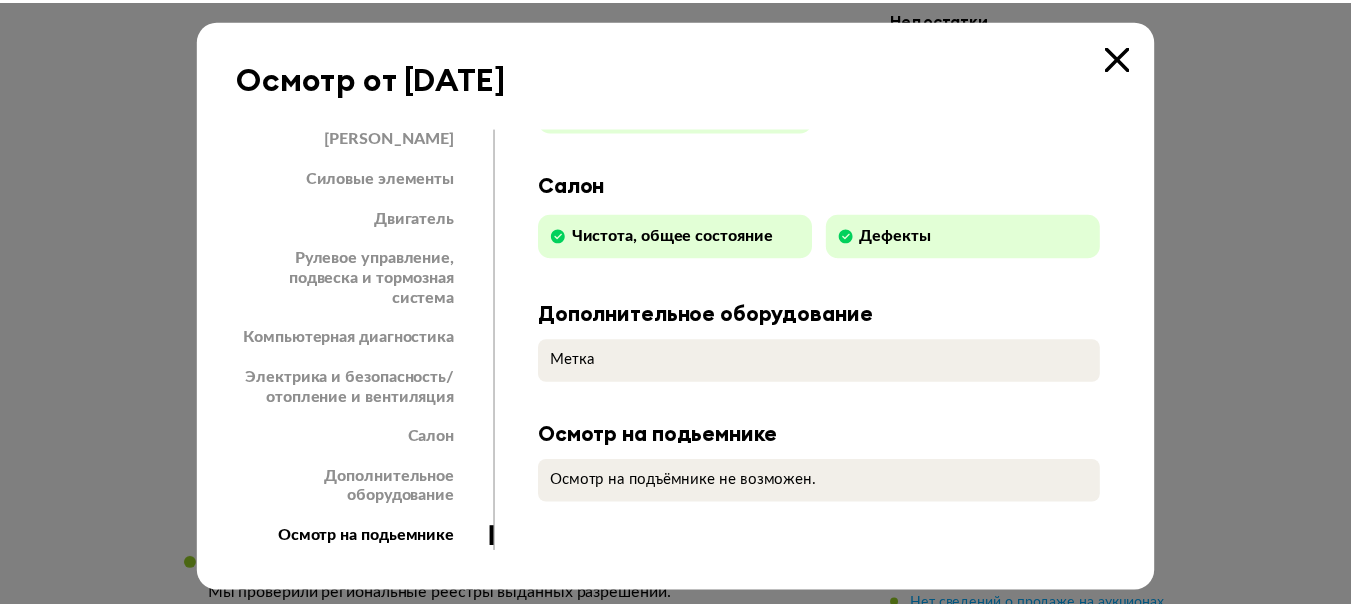 scroll, scrollTop: 3583, scrollLeft: 0, axis: vertical 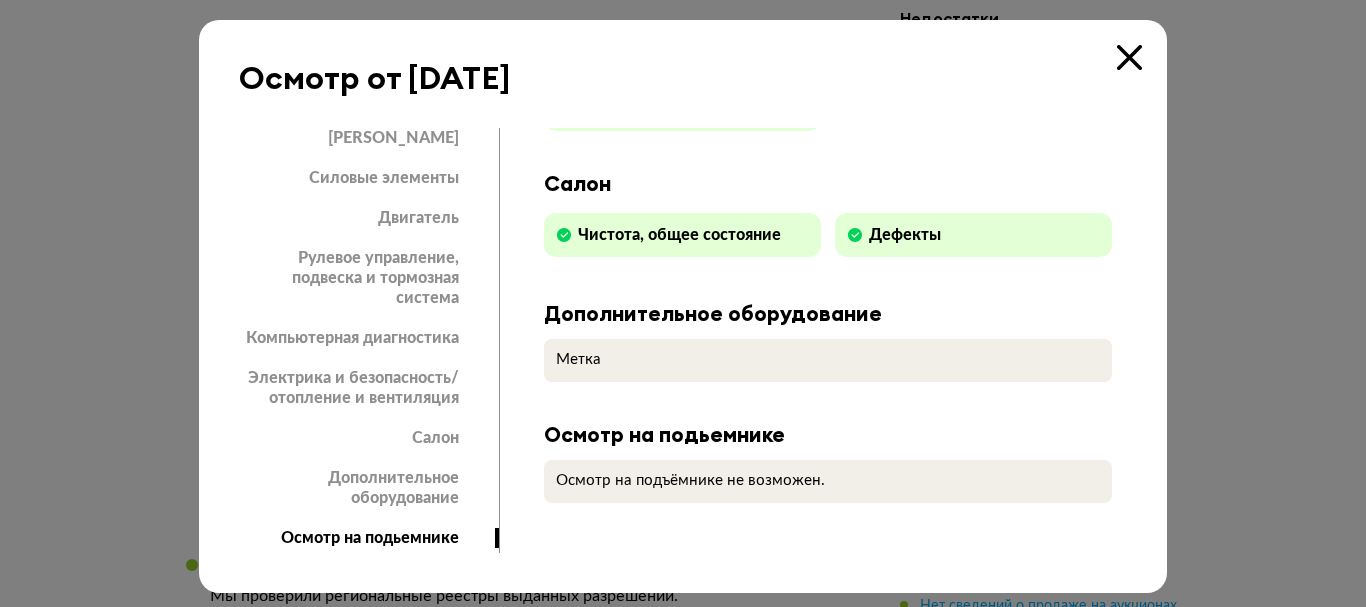 click at bounding box center (1129, 57) 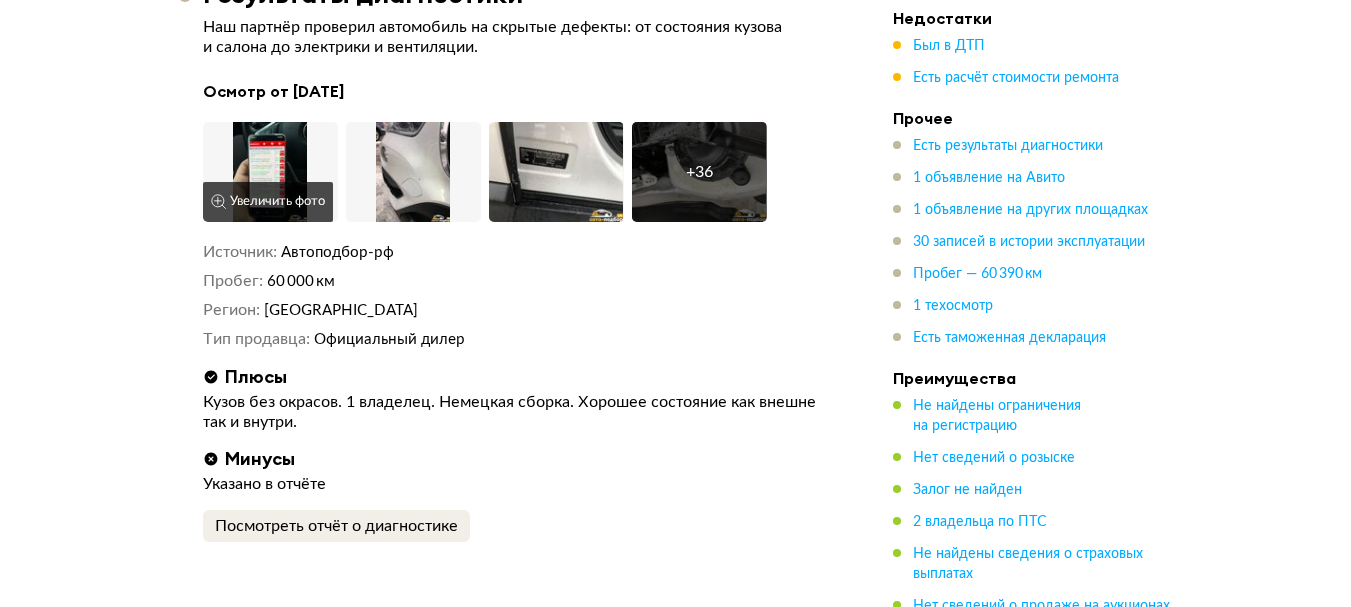 scroll, scrollTop: 2900, scrollLeft: 0, axis: vertical 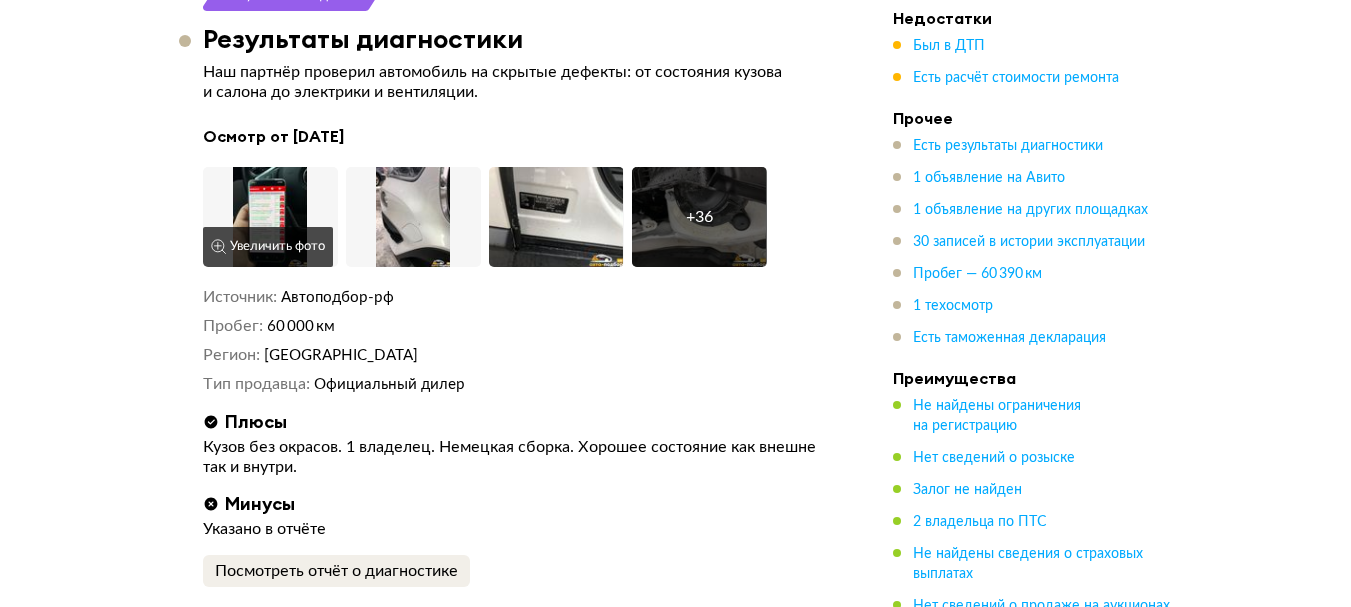 click at bounding box center (270, 217) 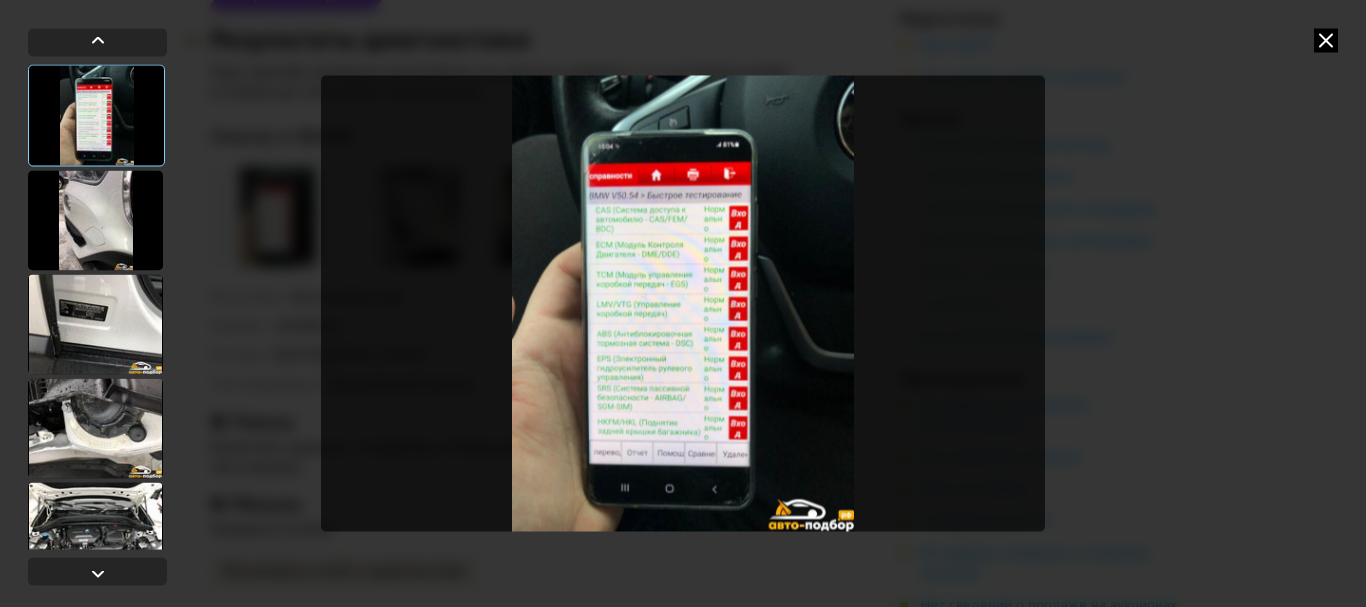 click at bounding box center [95, 220] 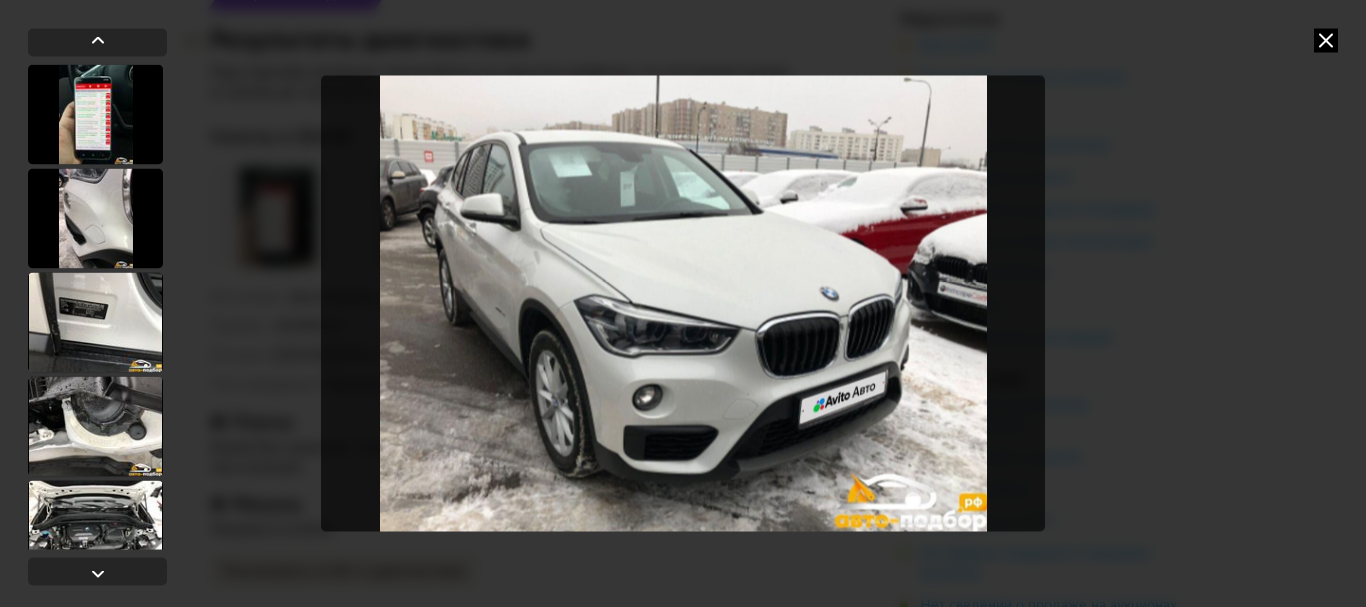 click at bounding box center [1326, 40] 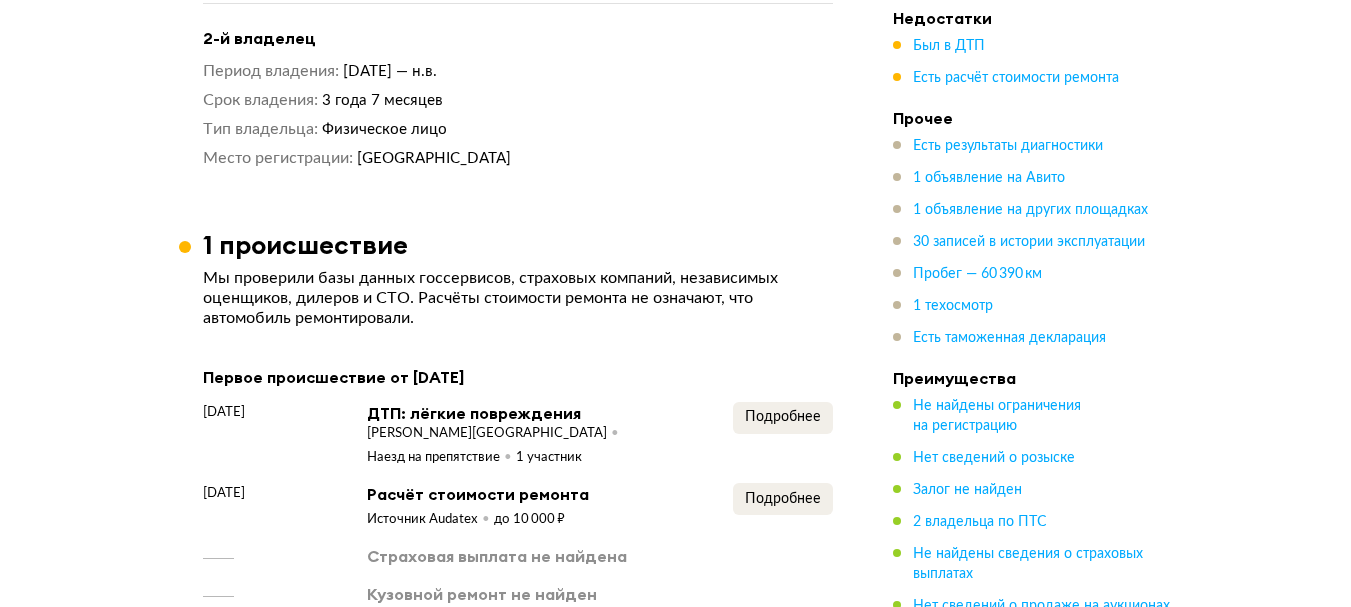 scroll, scrollTop: 1900, scrollLeft: 0, axis: vertical 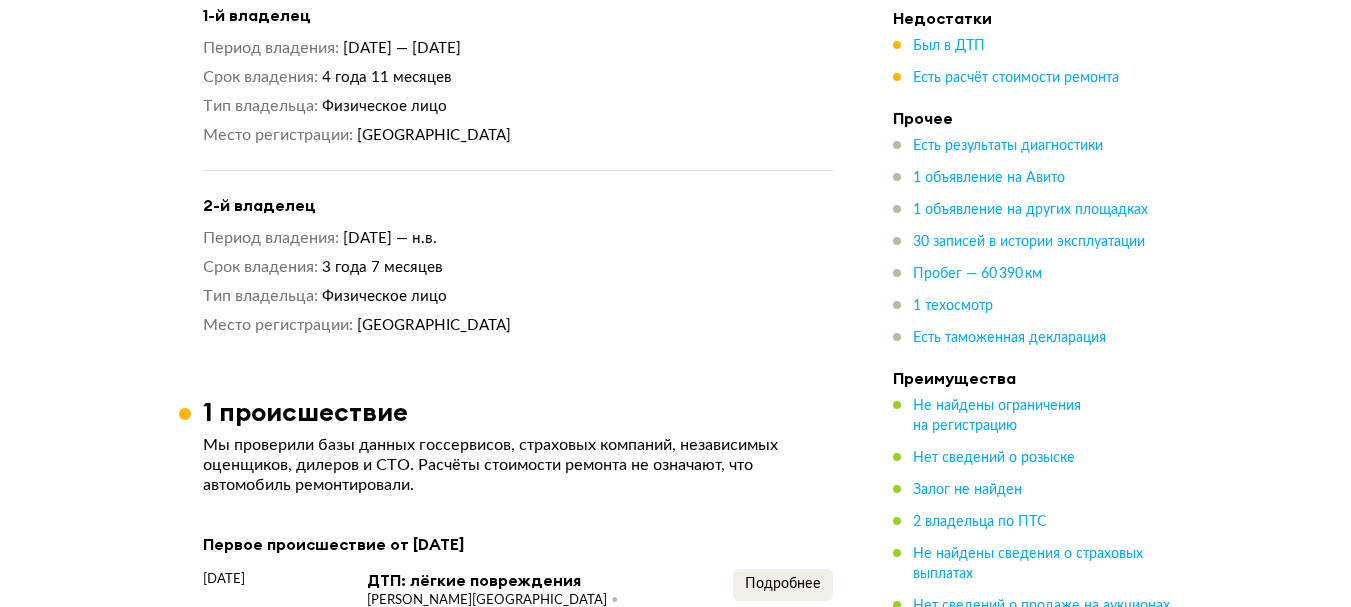 click on "3 года 7 месяцев" at bounding box center (382, 267) 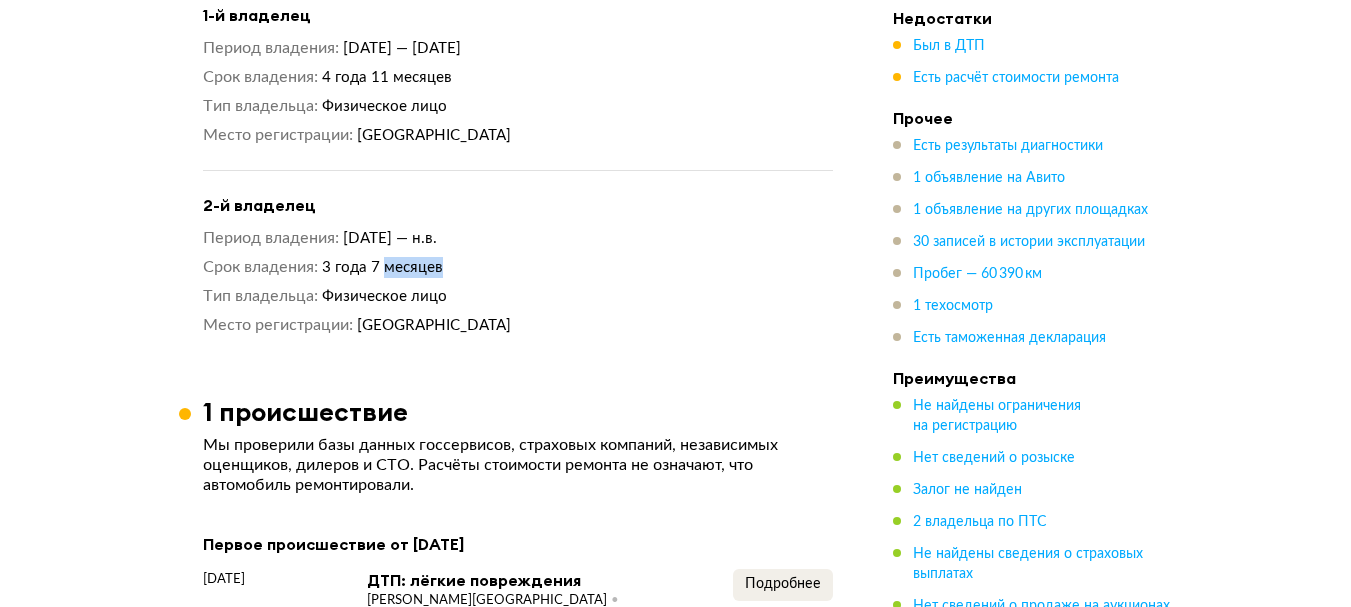 click on "3 года 7 месяцев" at bounding box center (382, 267) 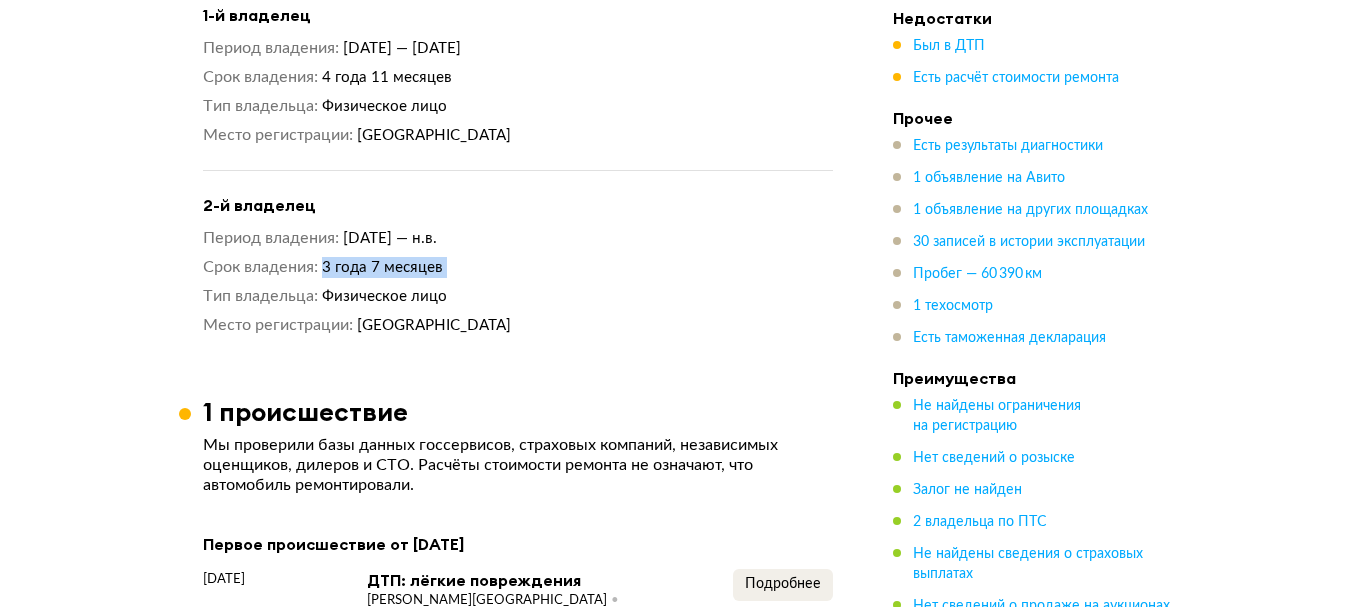 click on "3 года 7 месяцев" at bounding box center [382, 267] 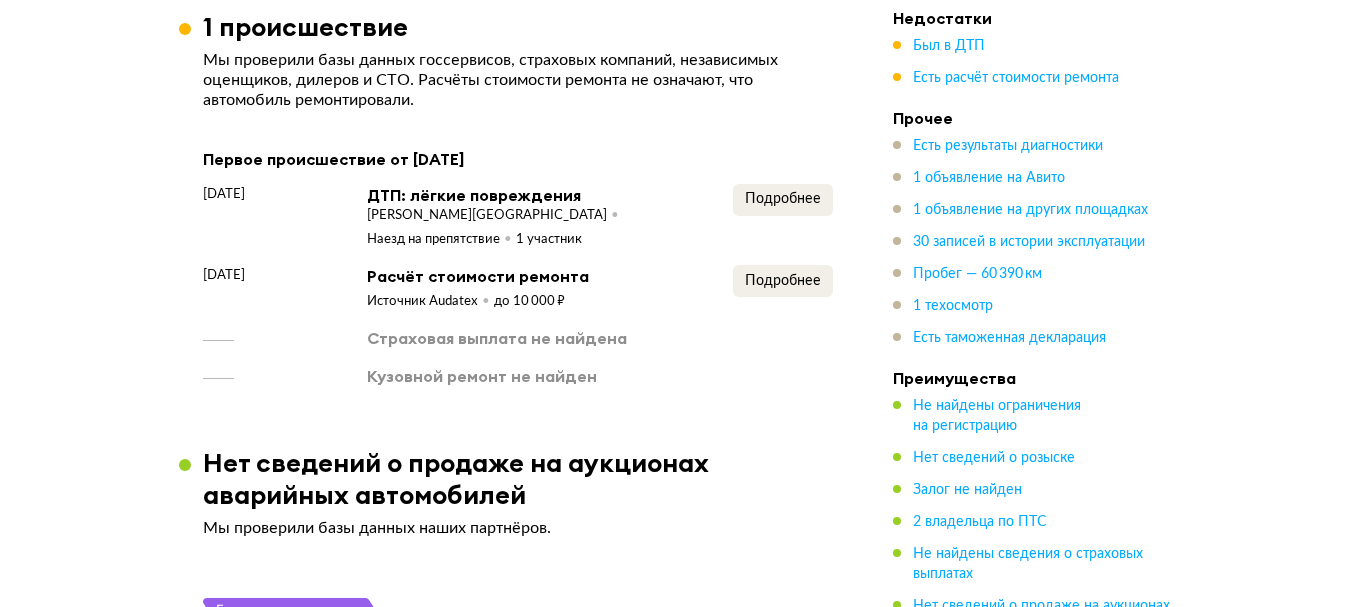 scroll, scrollTop: 2300, scrollLeft: 0, axis: vertical 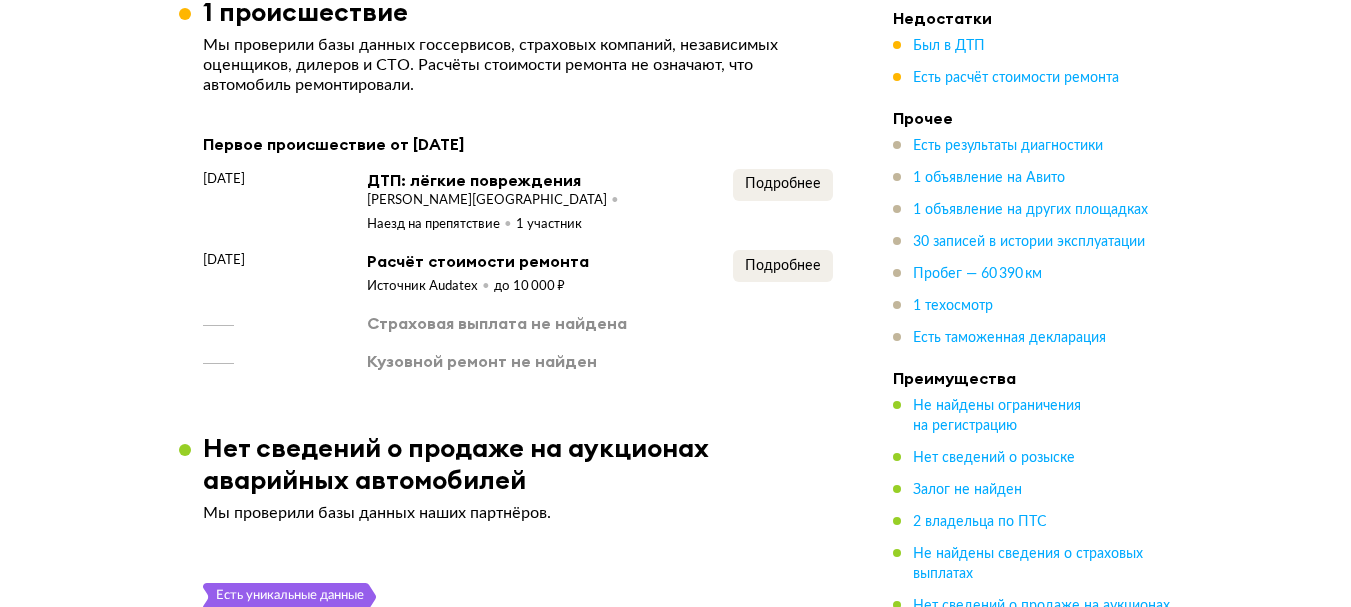 click at bounding box center [269, 323] 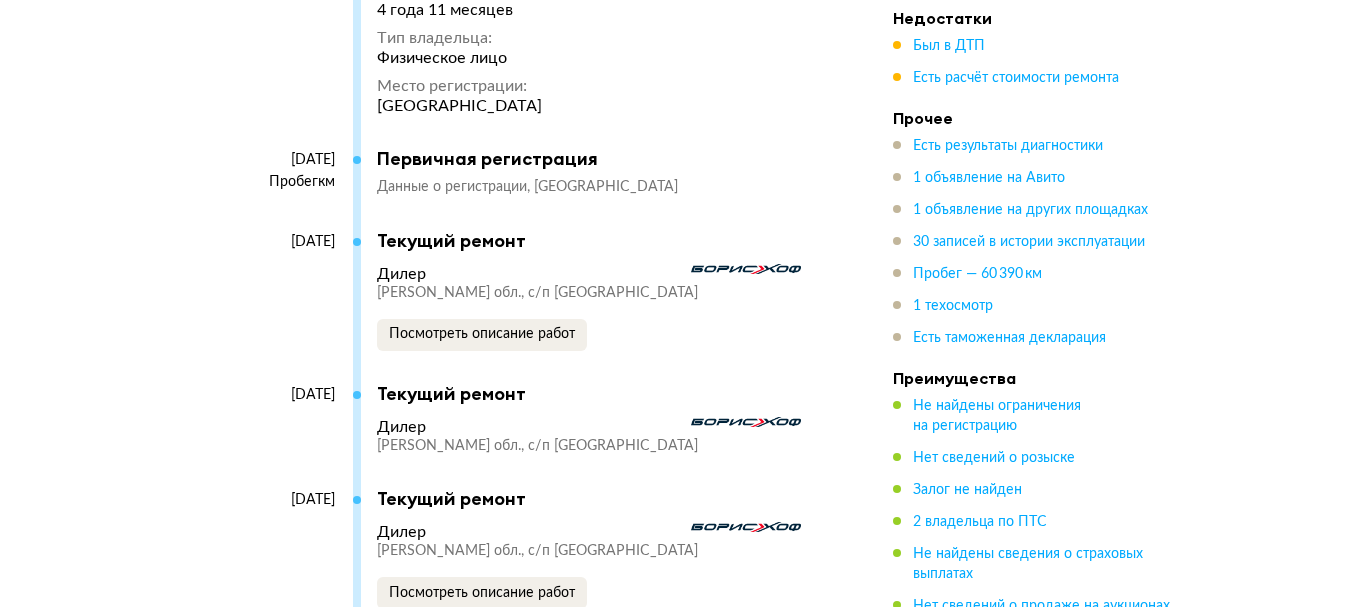 scroll, scrollTop: 5900, scrollLeft: 0, axis: vertical 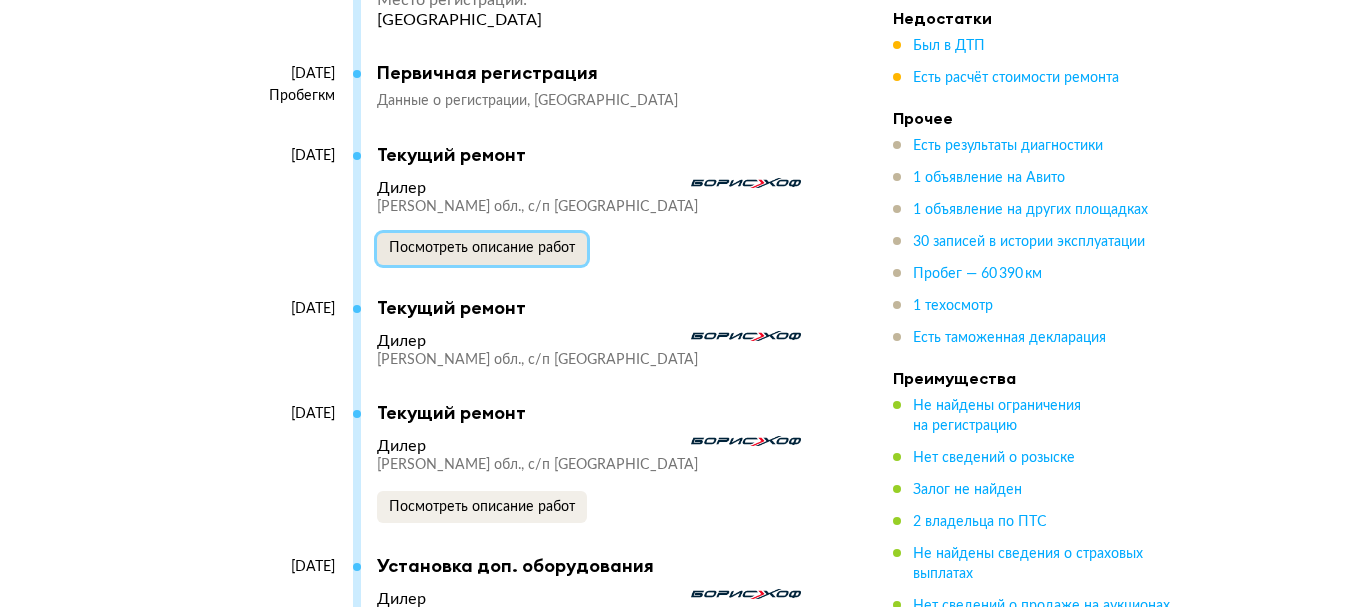 click on "Посмотреть описание работ" at bounding box center (482, 248) 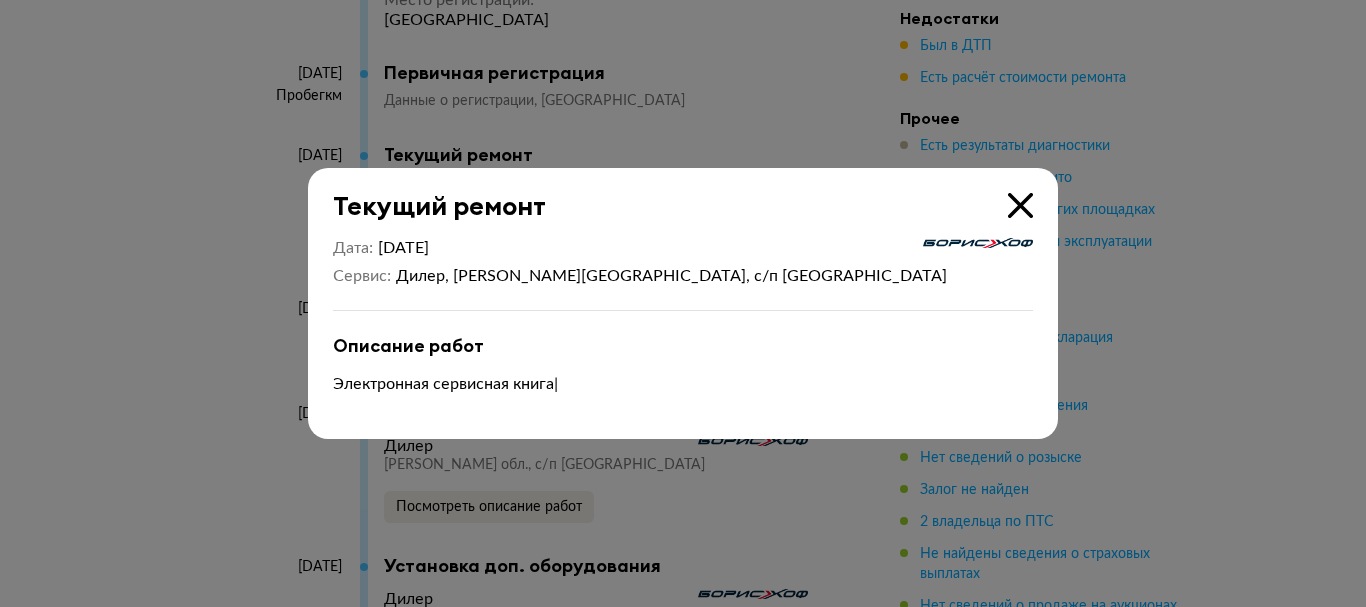 click at bounding box center (683, 303) 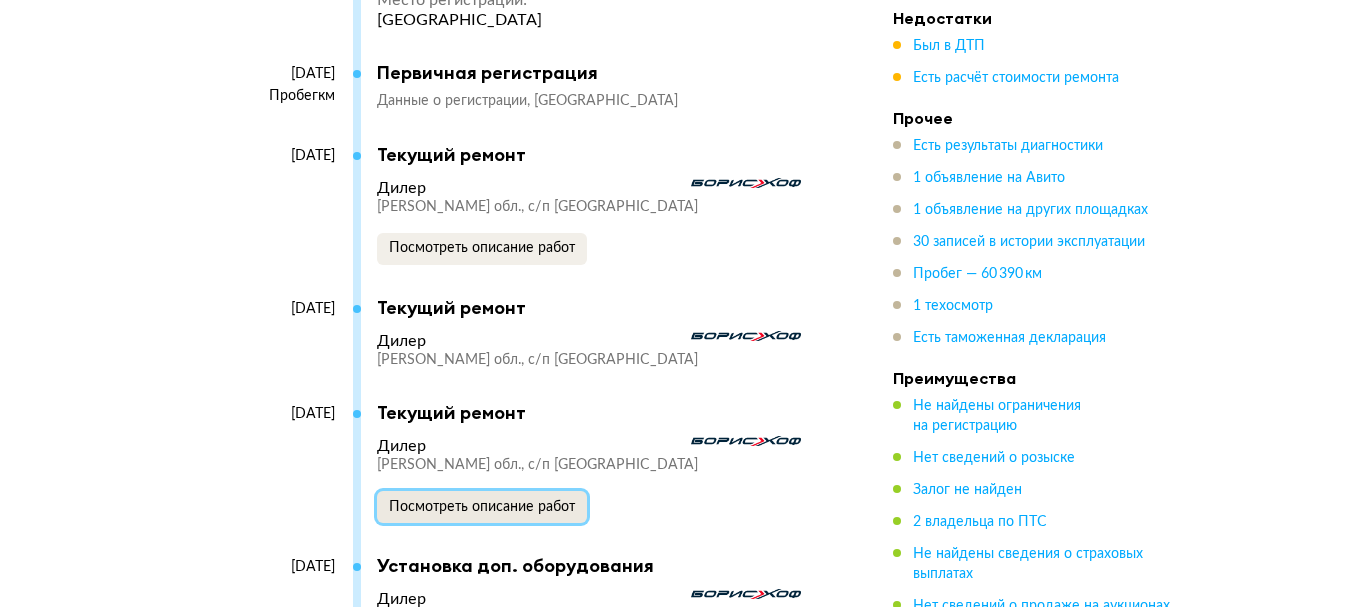click on "Посмотреть описание работ" at bounding box center (482, 507) 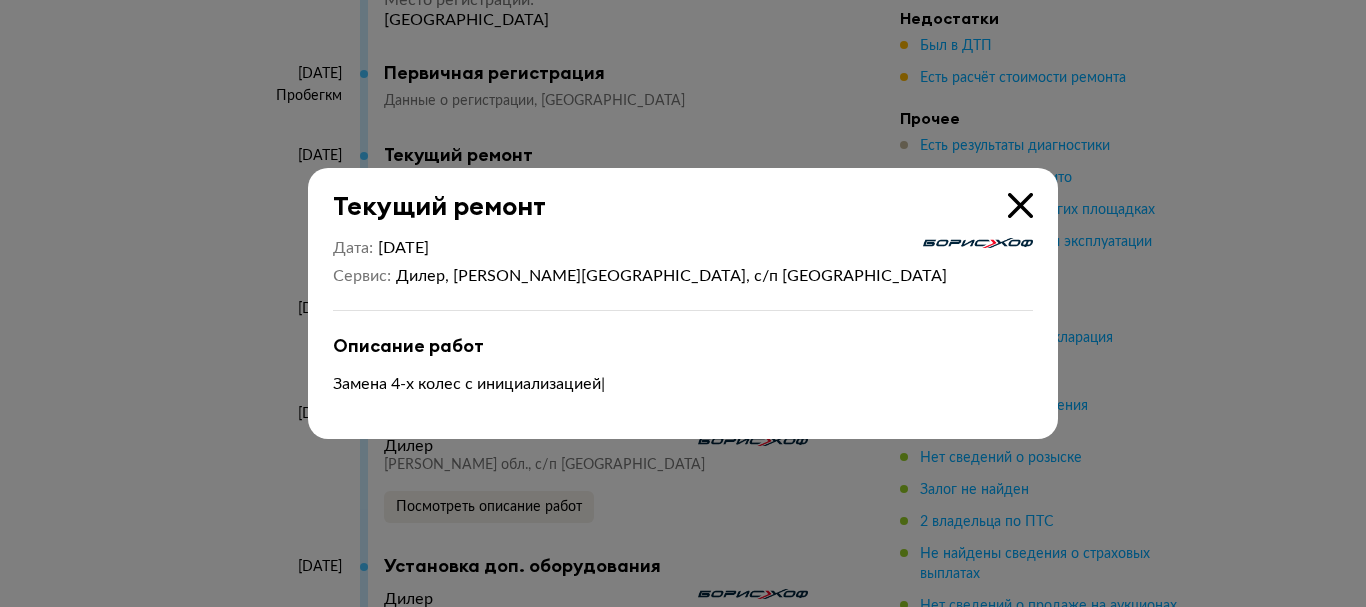 click at bounding box center (683, 303) 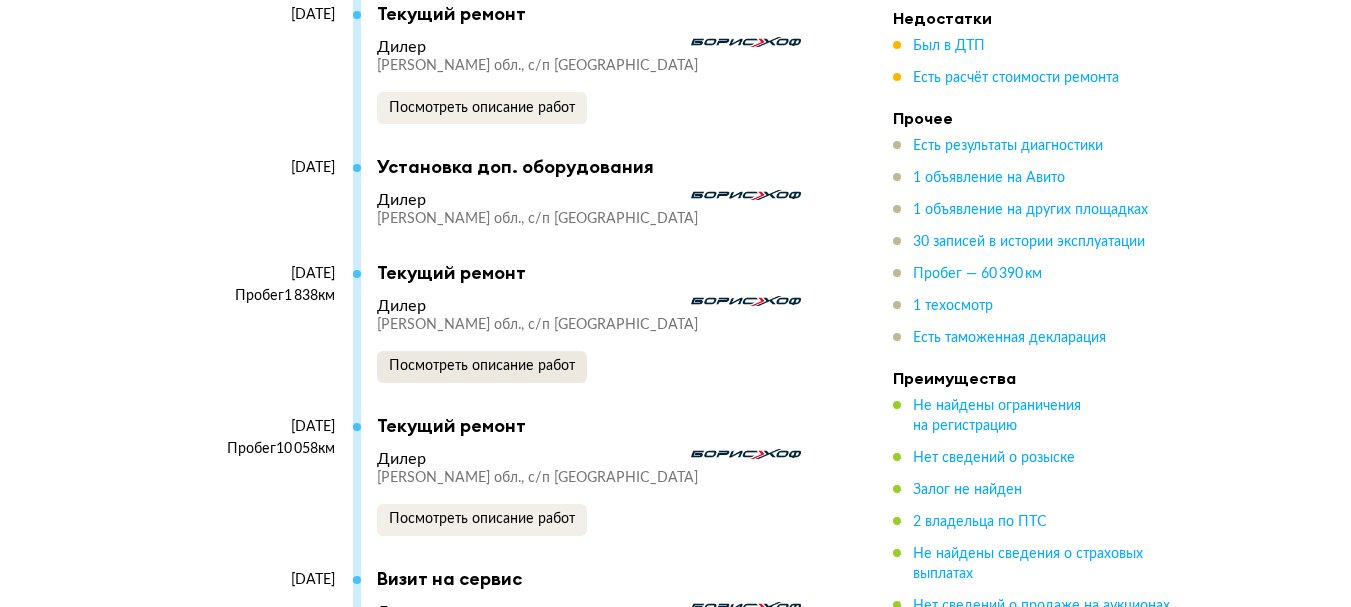 scroll, scrollTop: 6300, scrollLeft: 0, axis: vertical 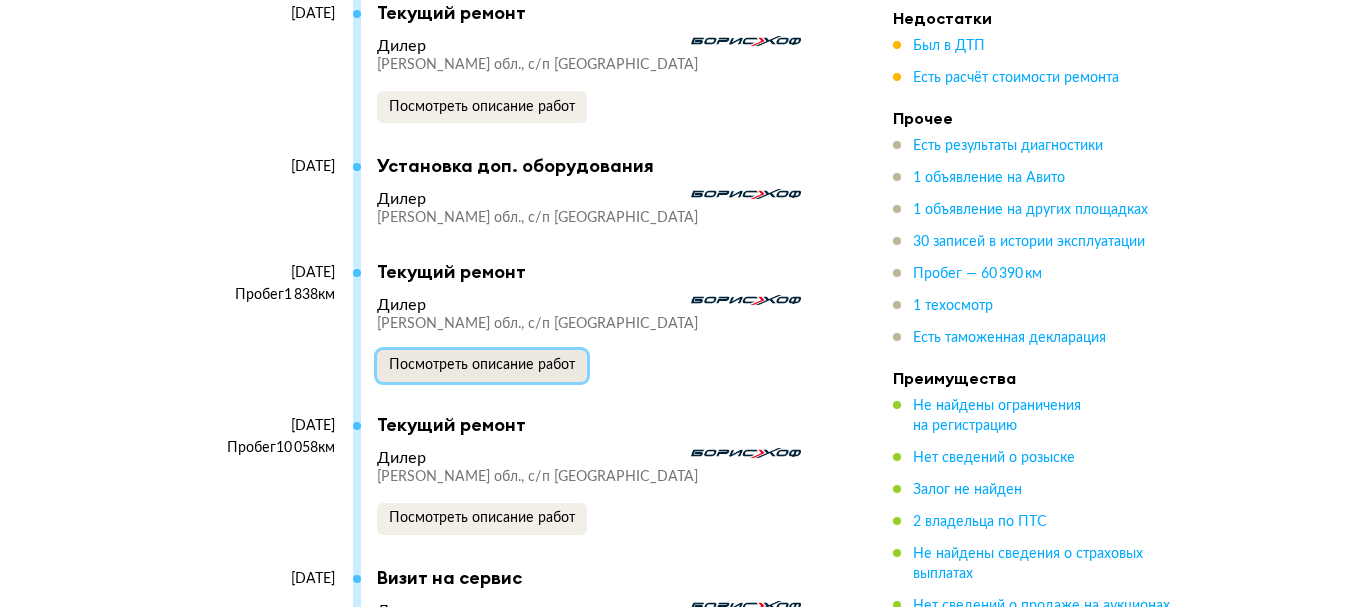 click on "Посмотреть описание работ" at bounding box center (482, 366) 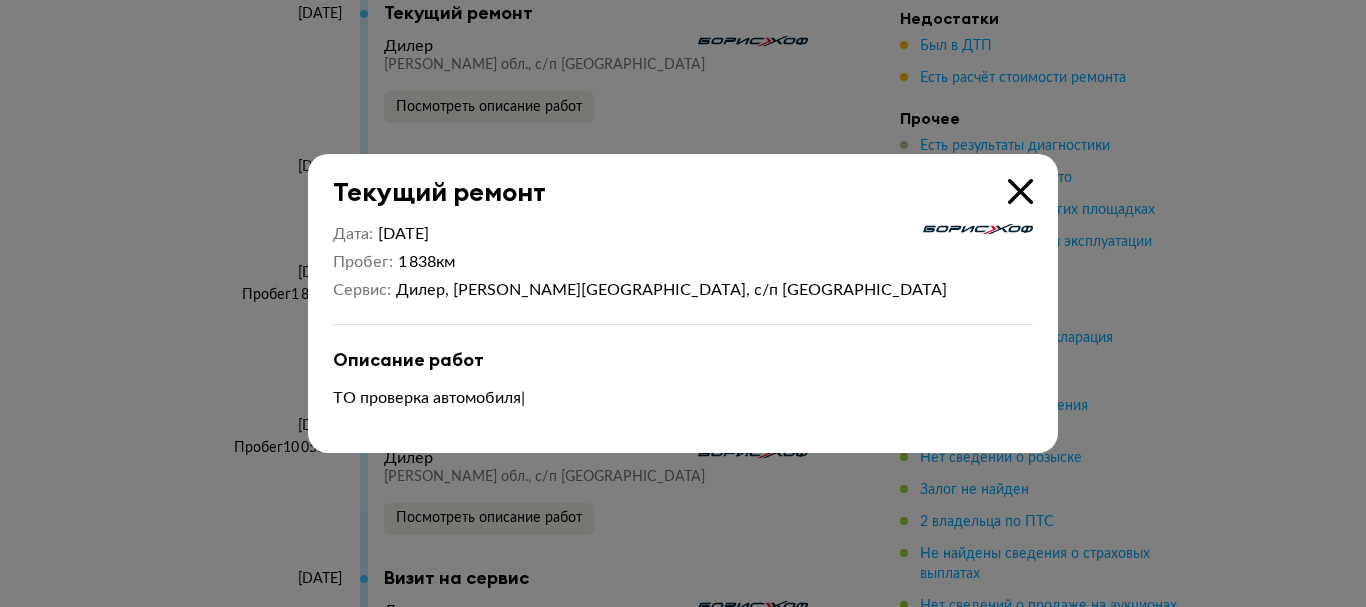 click at bounding box center (683, 303) 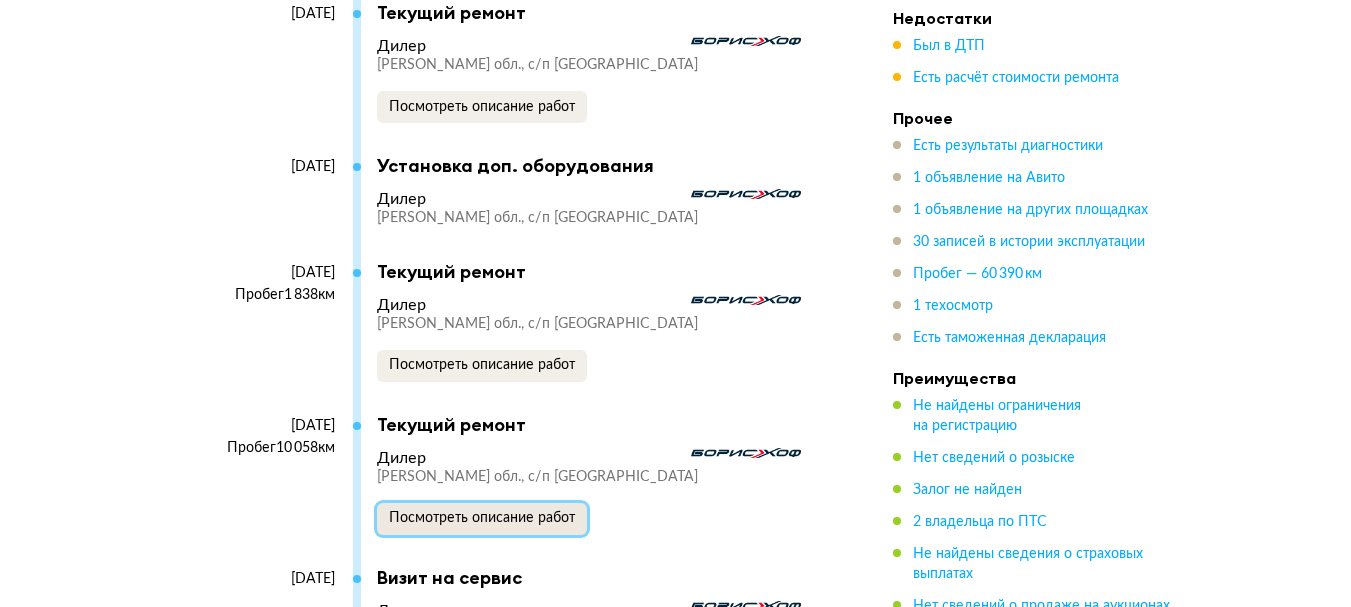 click on "Посмотреть описание работ" at bounding box center [482, 519] 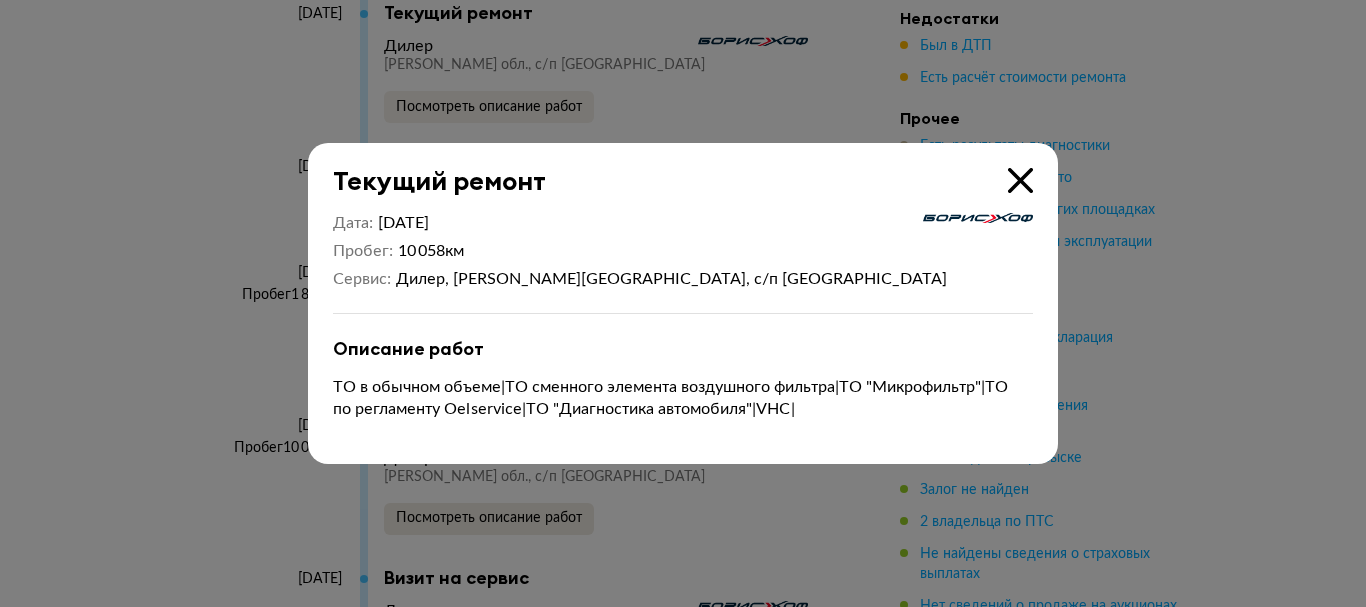 click at bounding box center (683, 303) 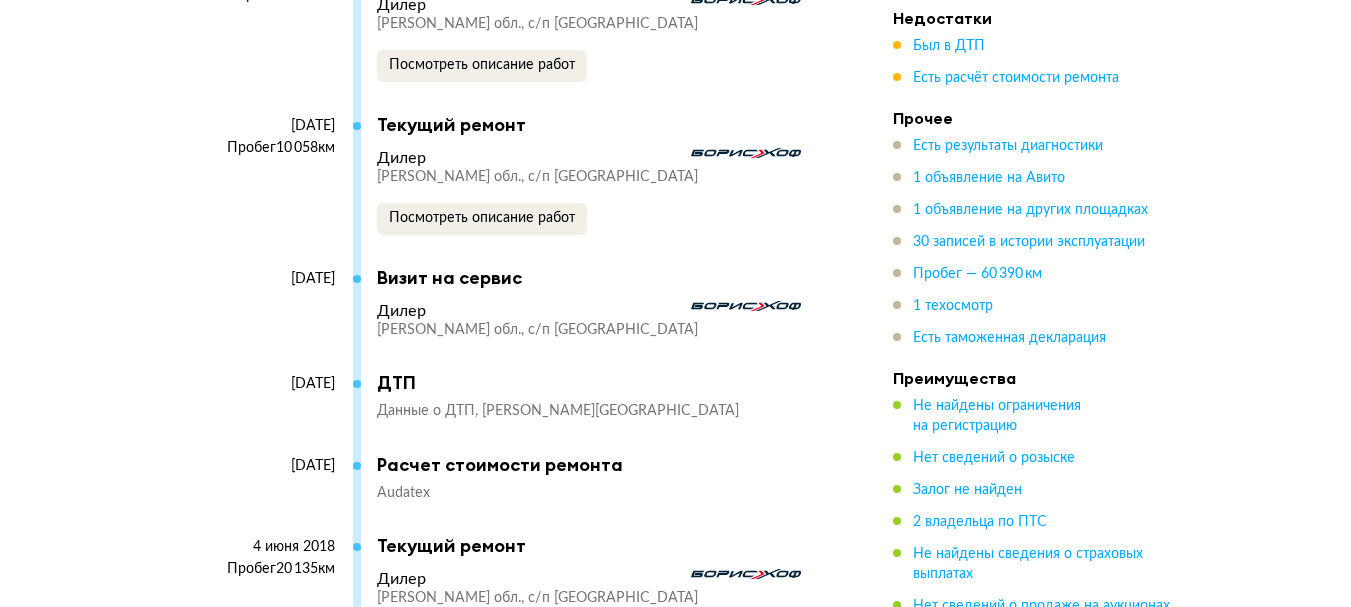 scroll, scrollTop: 6800, scrollLeft: 0, axis: vertical 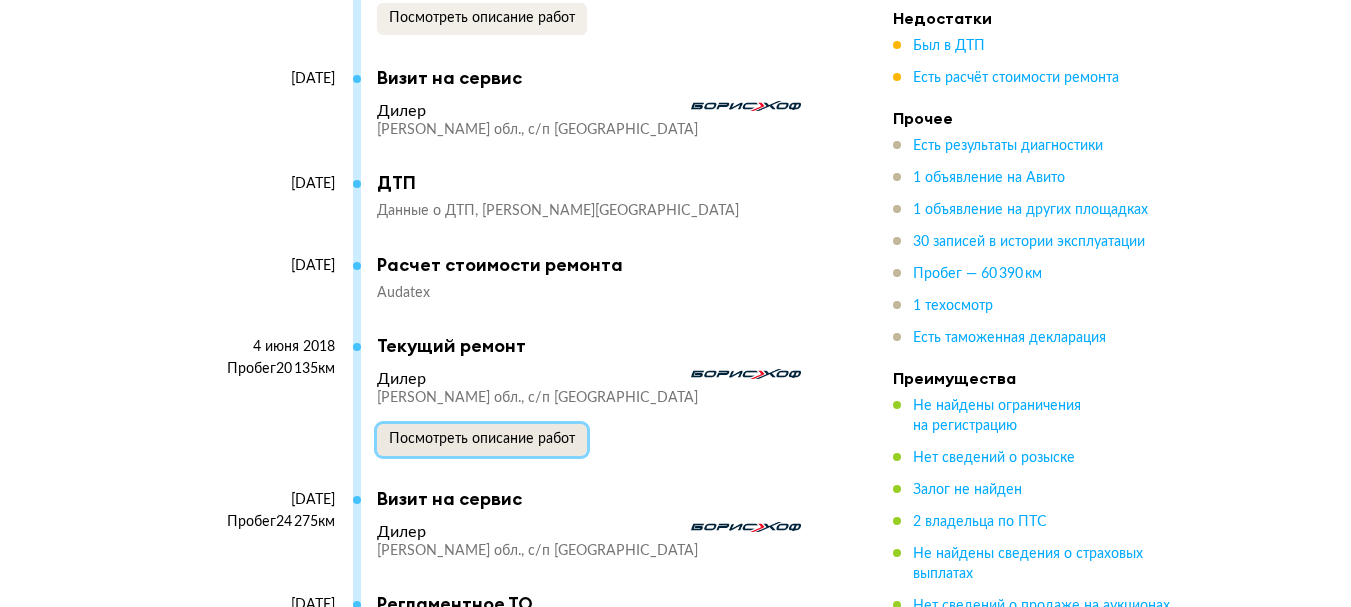 click on "Посмотреть описание работ" at bounding box center (482, 439) 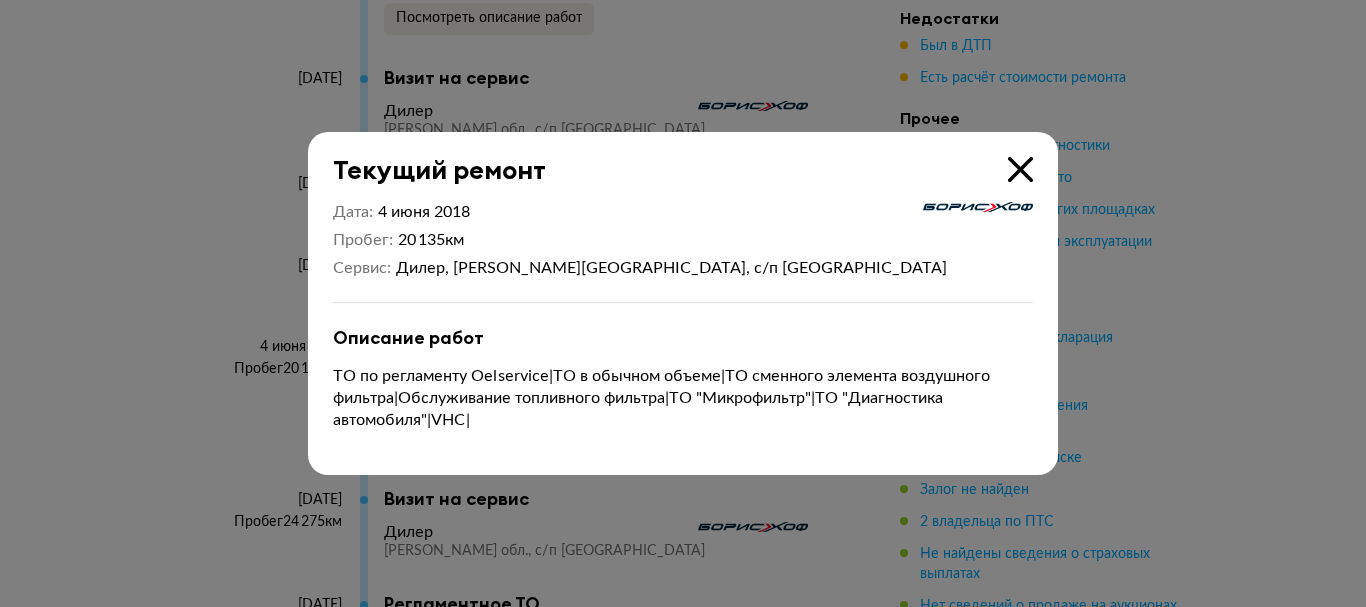 click at bounding box center [683, 303] 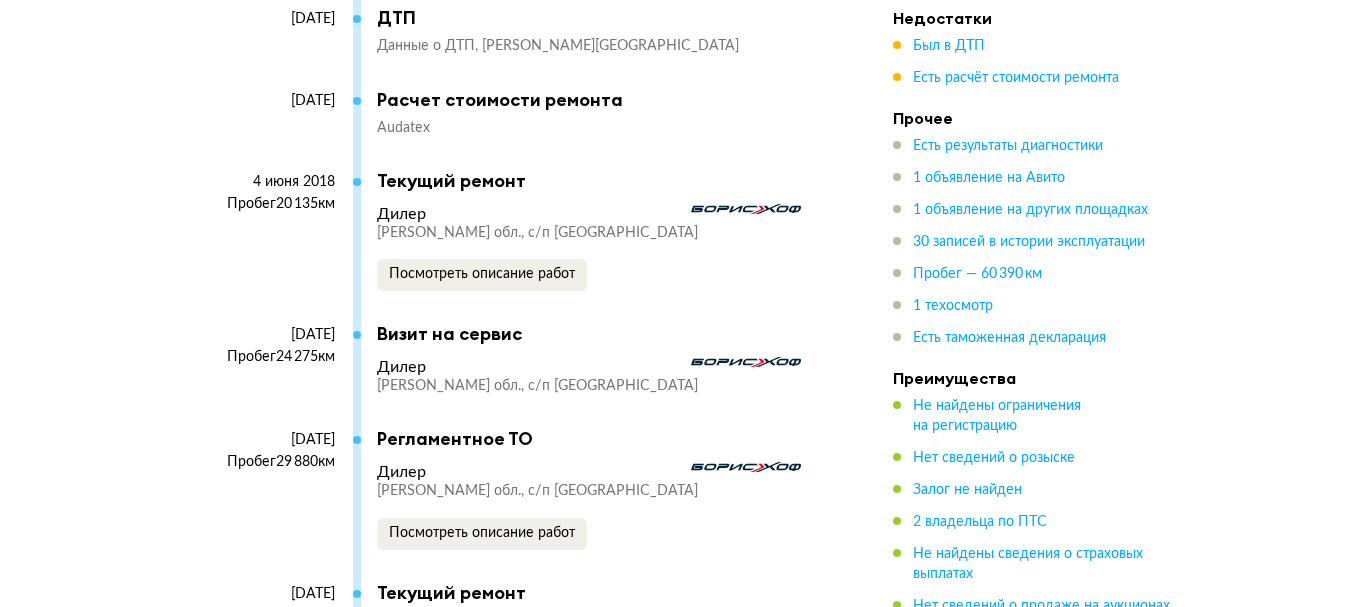 scroll, scrollTop: 7000, scrollLeft: 0, axis: vertical 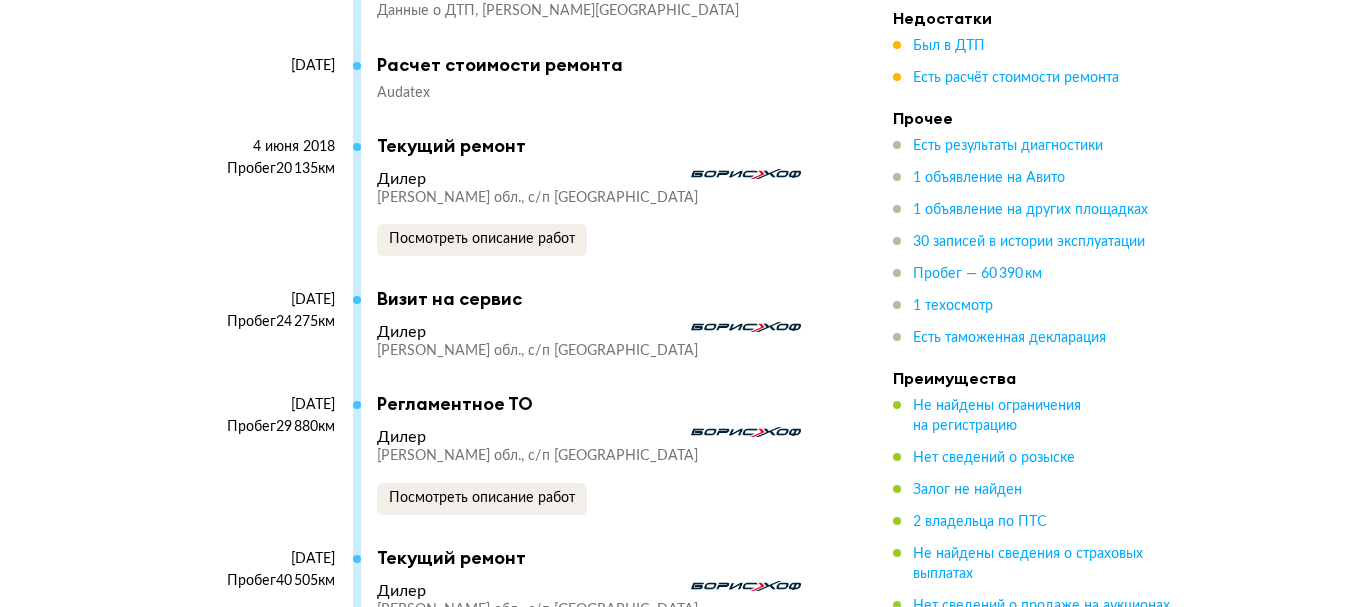click on "[DATE] Пробег  29 880  км Регламентное ТО Дилер [PERSON_NAME][GEOGRAPHIC_DATA], с/п Булатниковское Посмотреть описание работ" at bounding box center (508, 469) 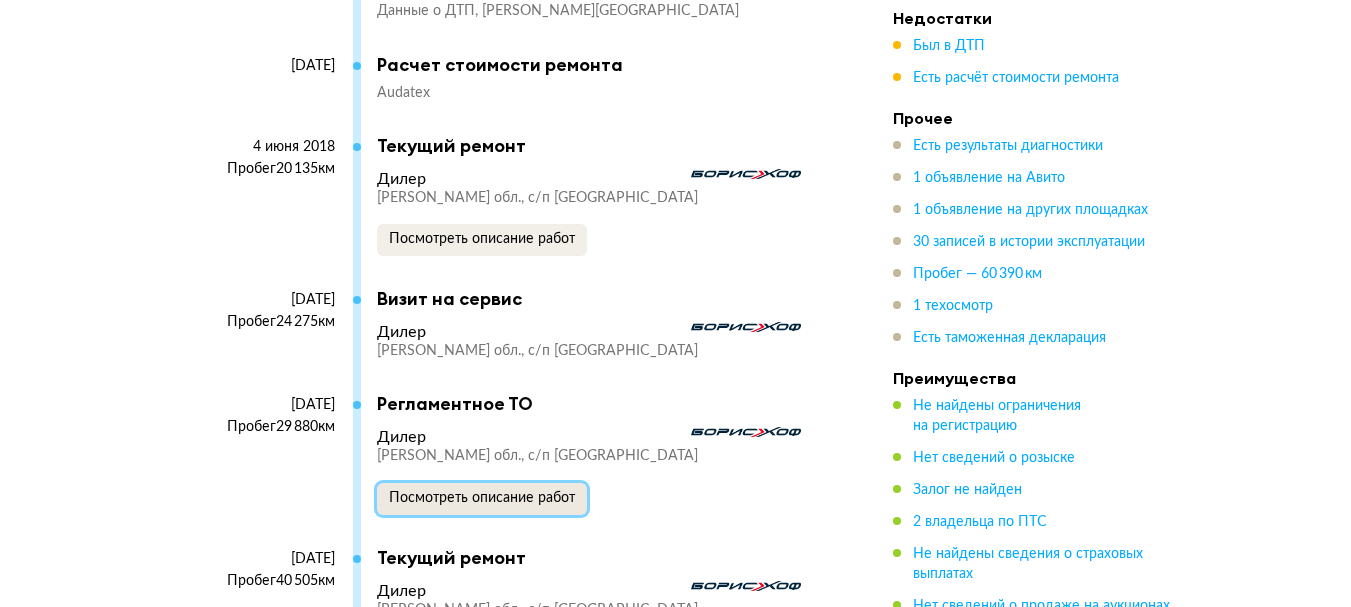 click on "Посмотреть описание работ" at bounding box center (482, 499) 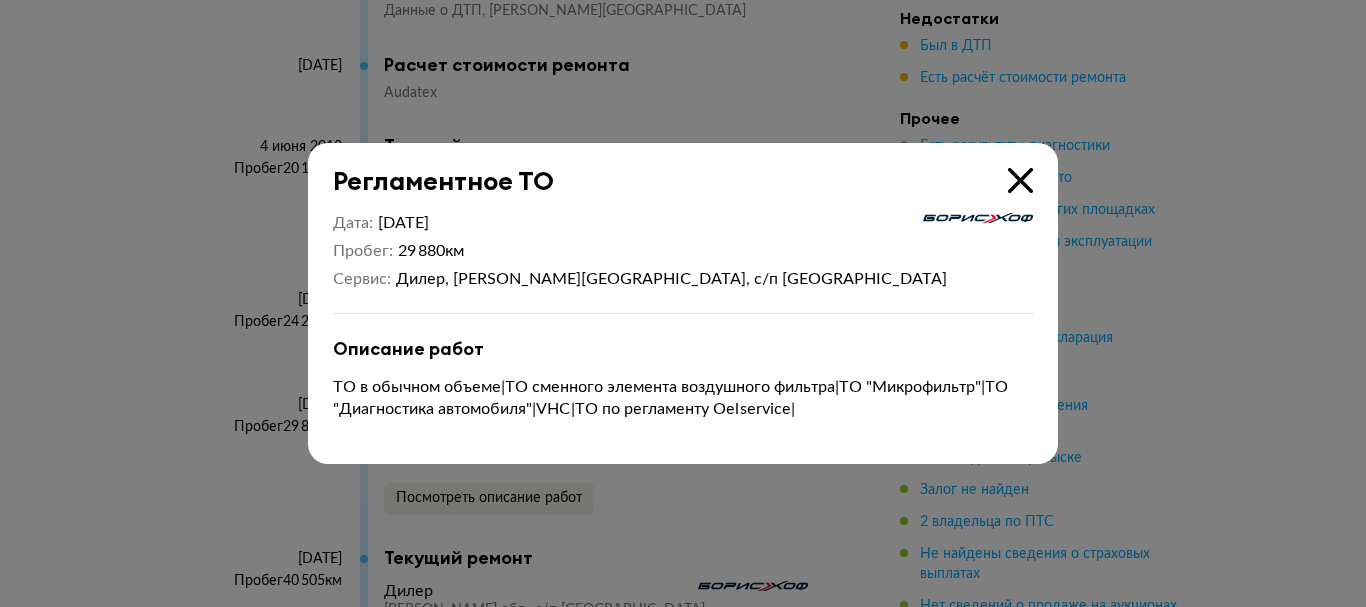 click at bounding box center [683, 303] 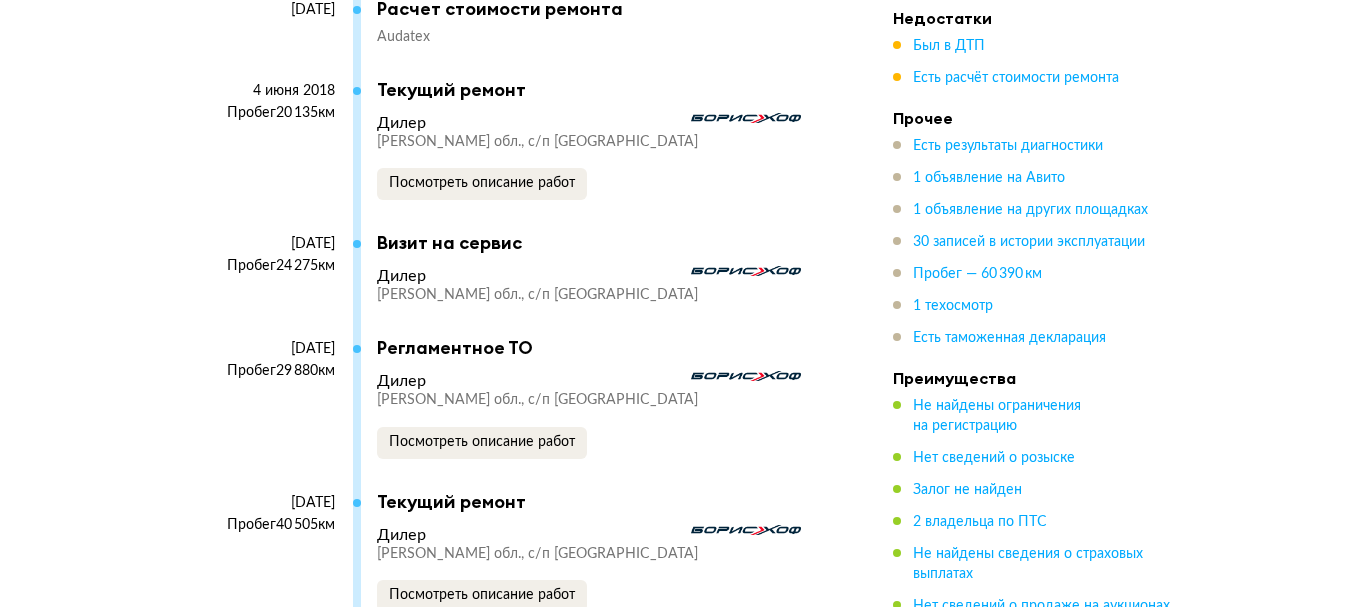 scroll, scrollTop: 7200, scrollLeft: 0, axis: vertical 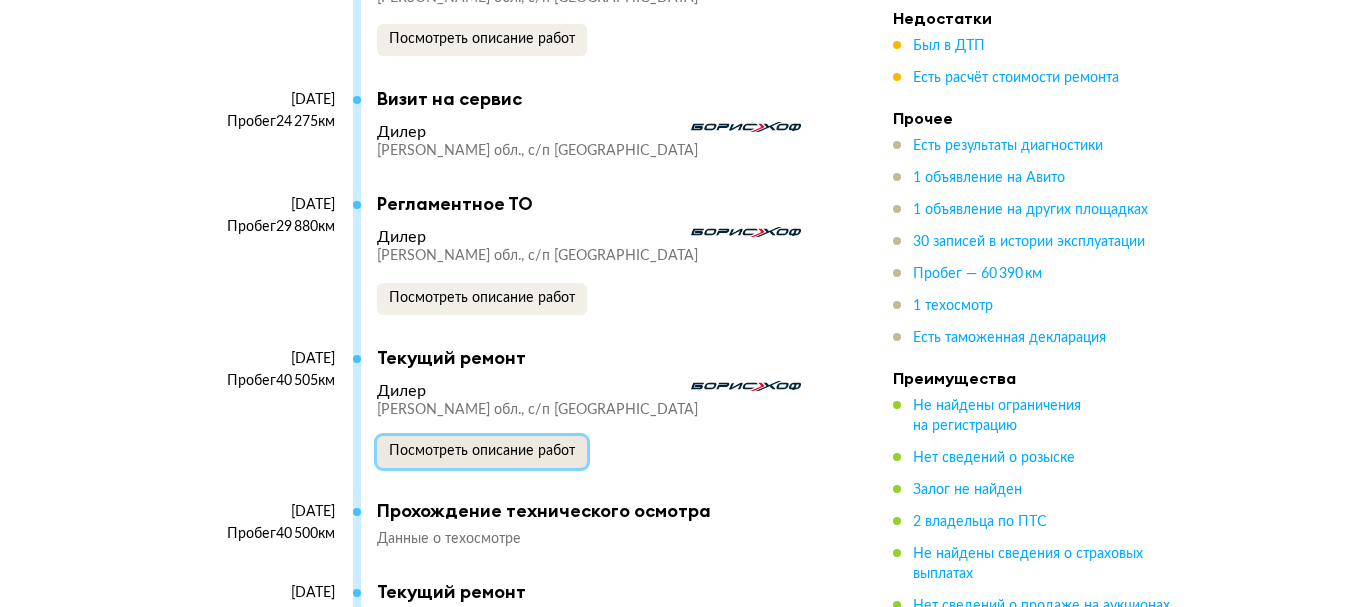 click on "Посмотреть описание работ" at bounding box center [482, 451] 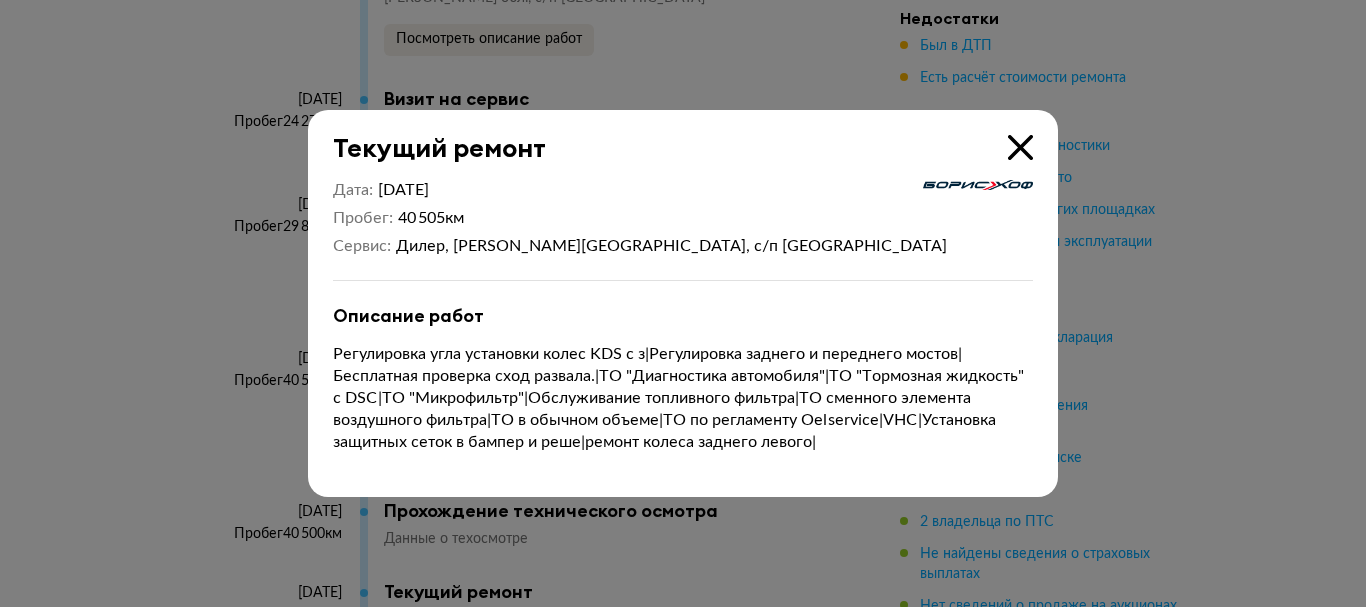 click at bounding box center (683, 303) 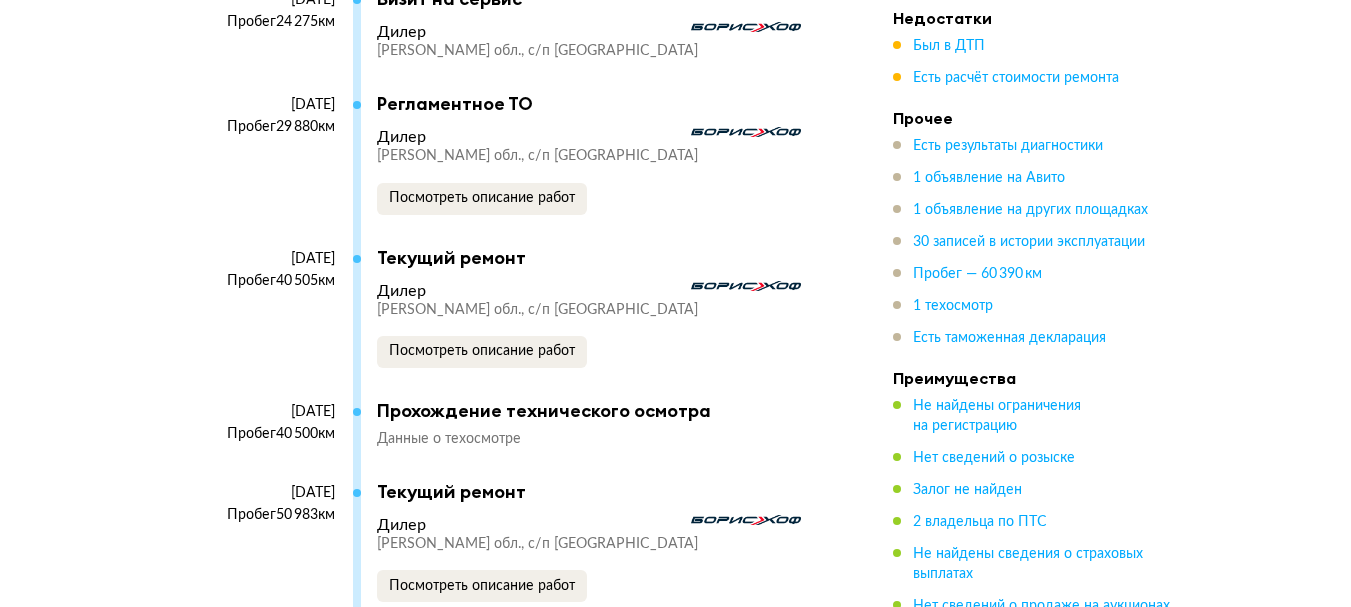 scroll, scrollTop: 7400, scrollLeft: 0, axis: vertical 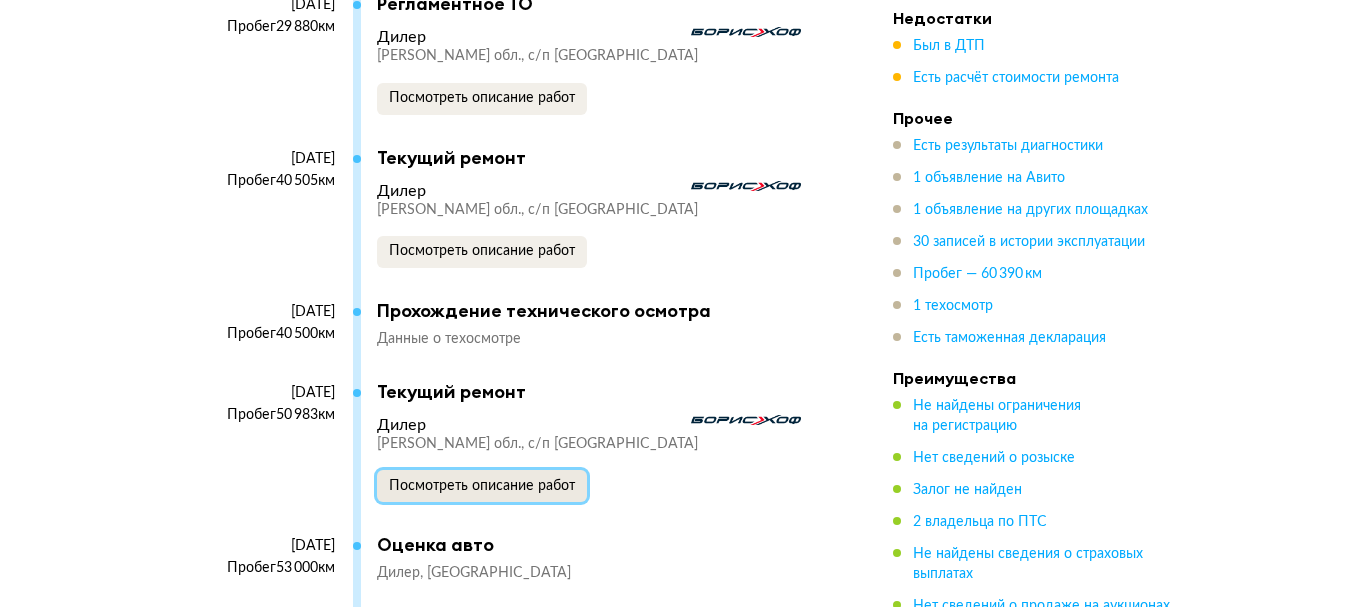 click on "Посмотреть описание работ" at bounding box center [482, 486] 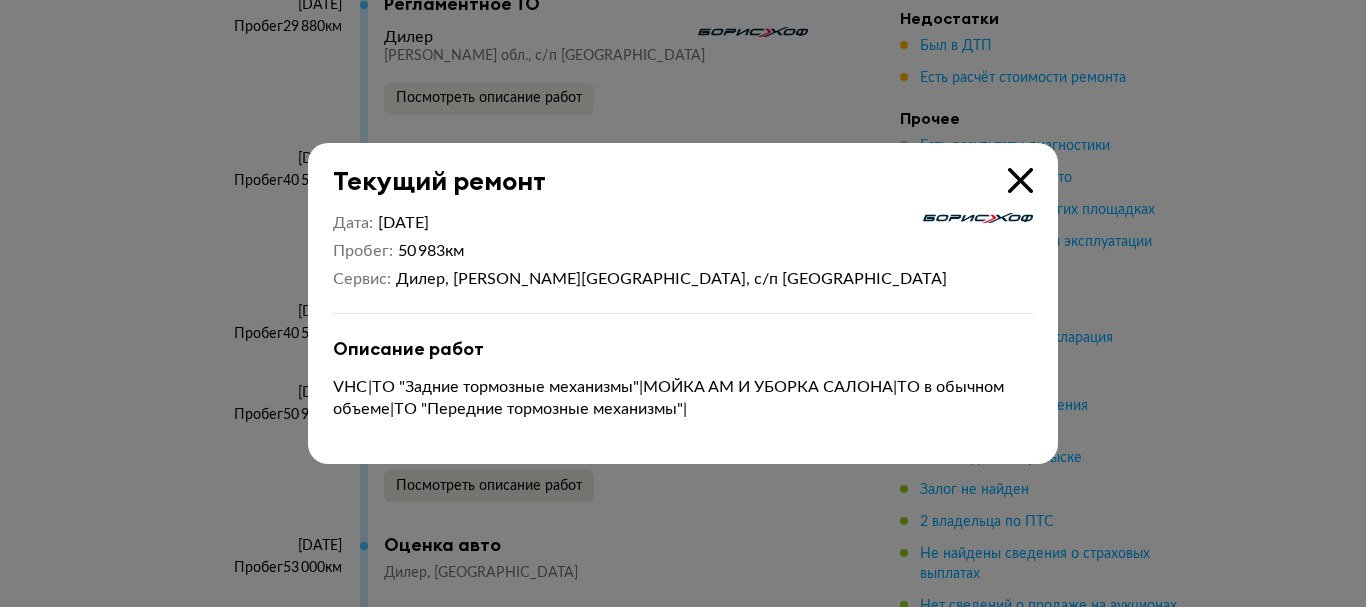 click at bounding box center (683, 303) 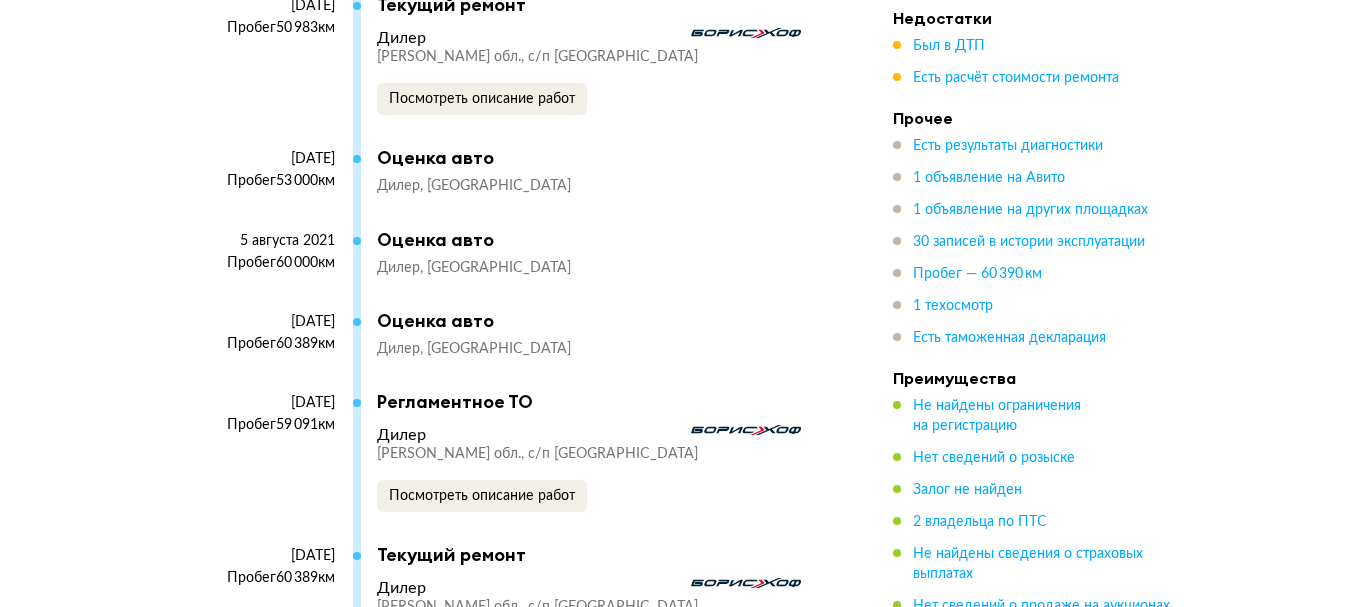 scroll, scrollTop: 7900, scrollLeft: 0, axis: vertical 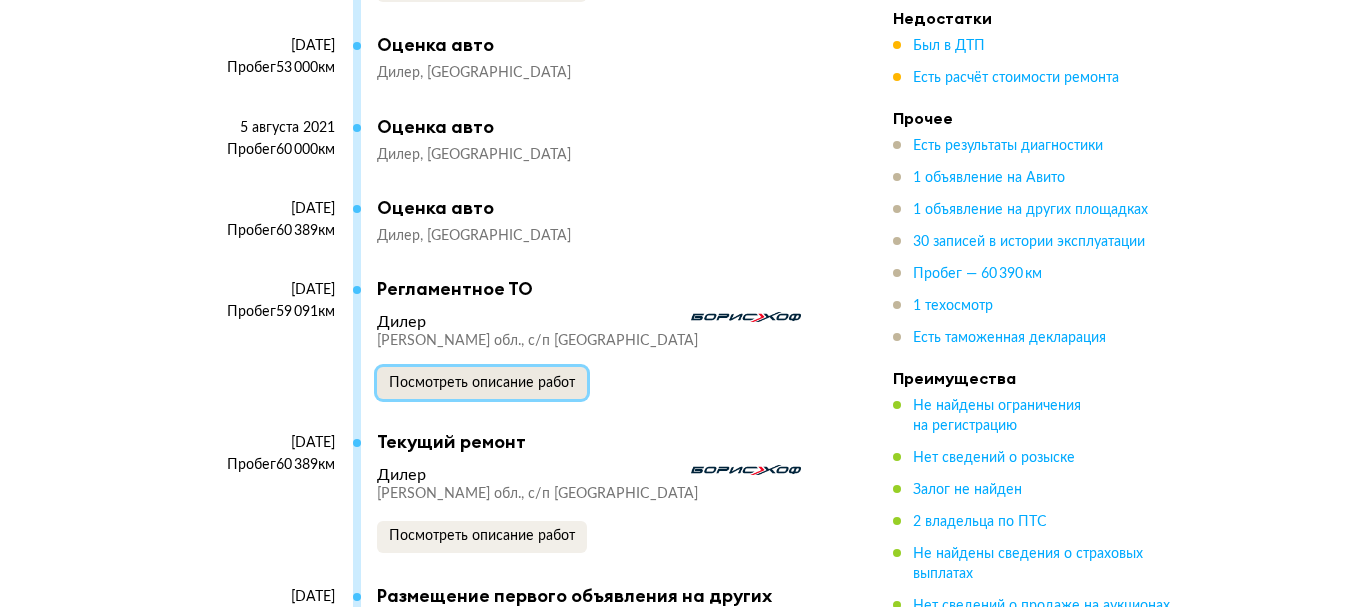 click on "Посмотреть описание работ" at bounding box center (482, 383) 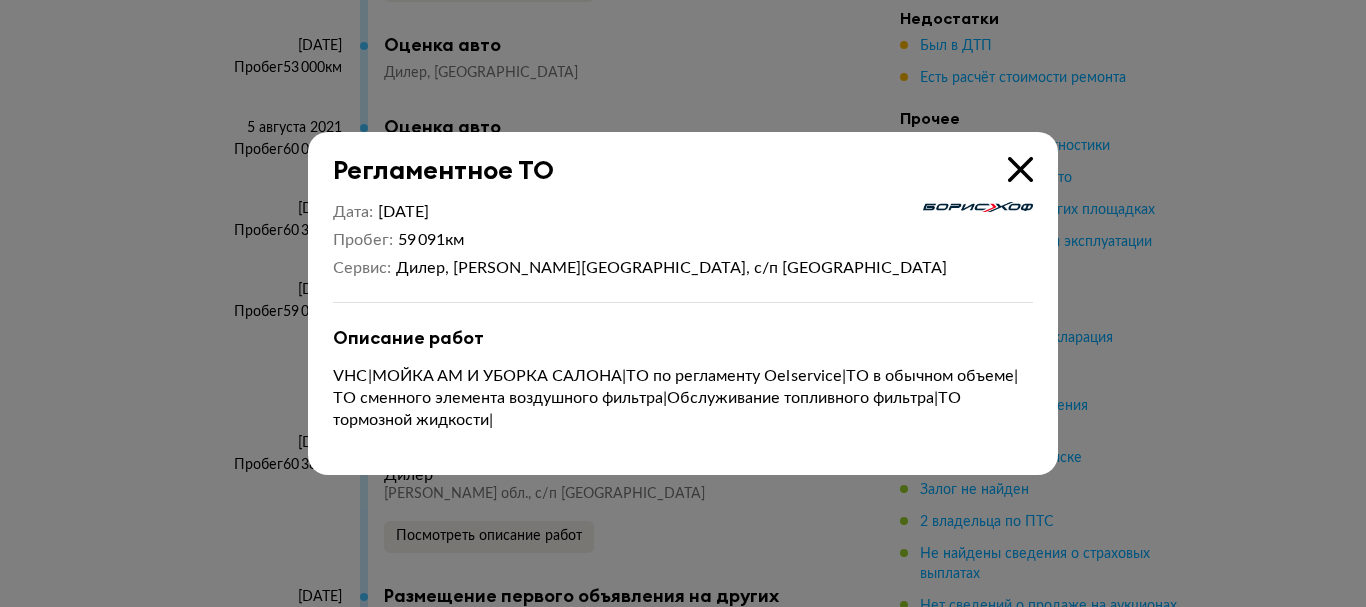click at bounding box center (683, 303) 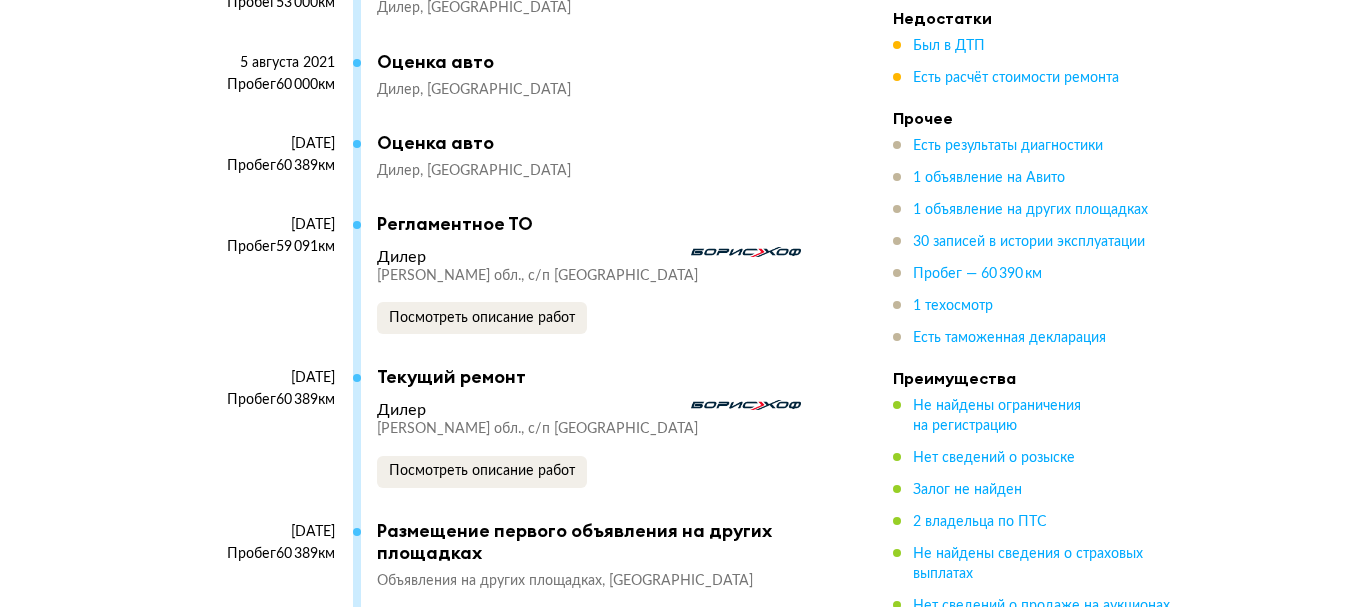 scroll, scrollTop: 8000, scrollLeft: 0, axis: vertical 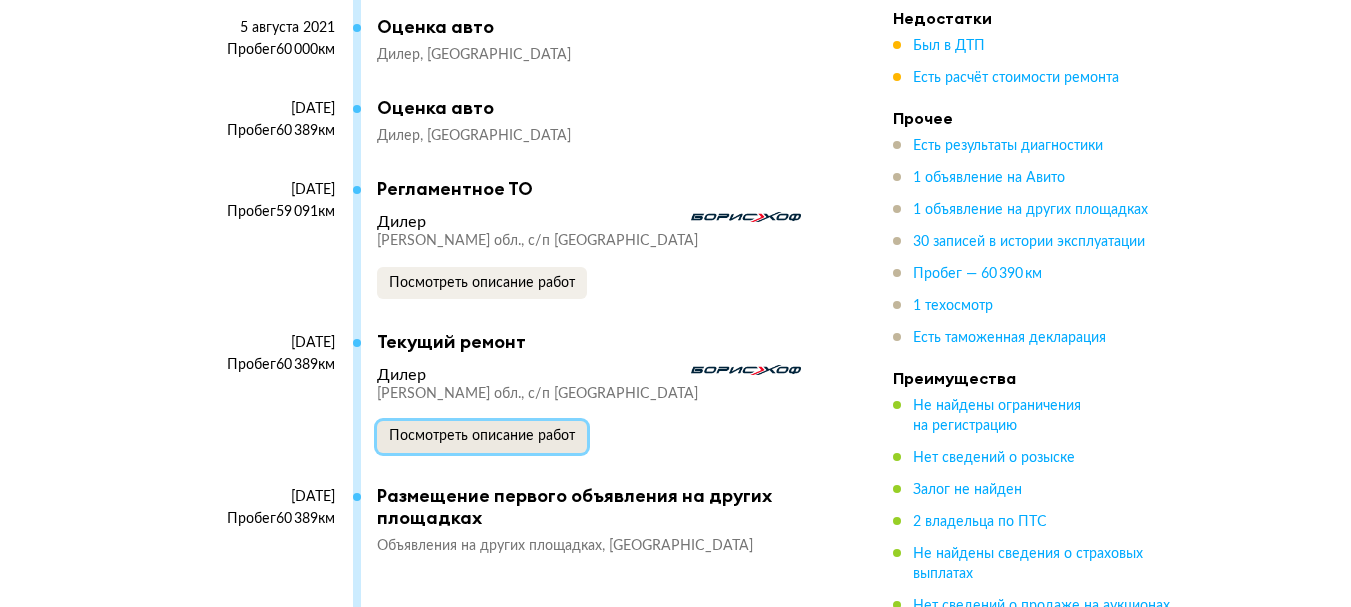 click on "Посмотреть описание работ" at bounding box center [482, 436] 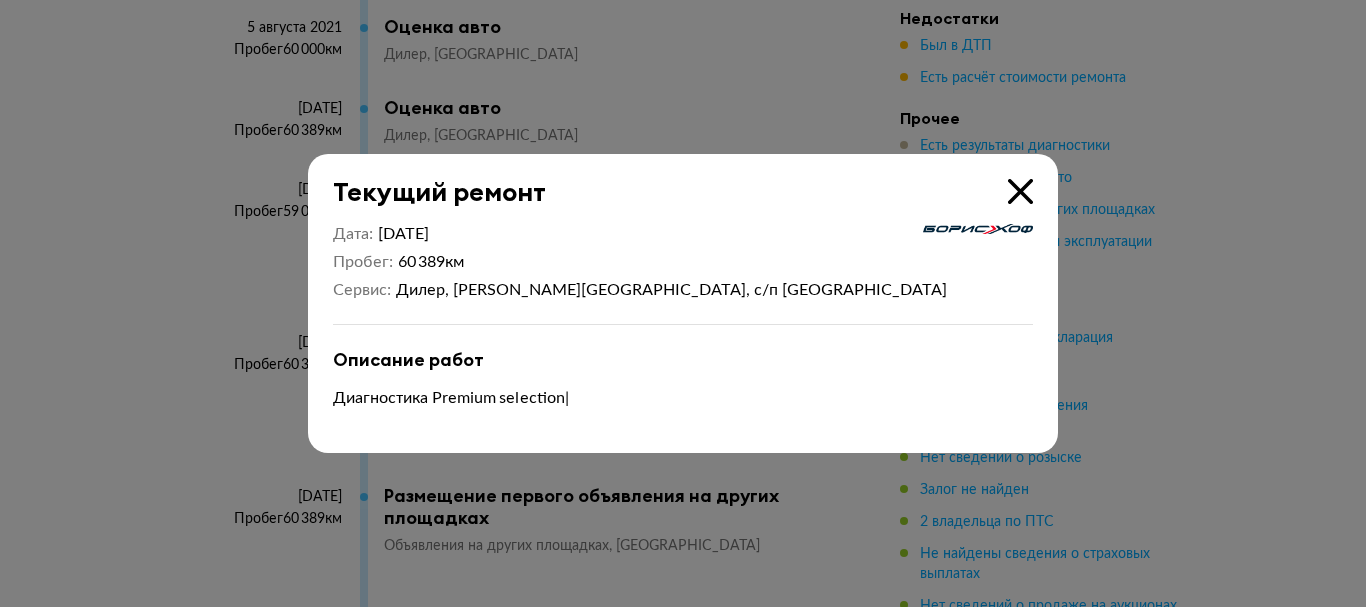 click at bounding box center (683, 303) 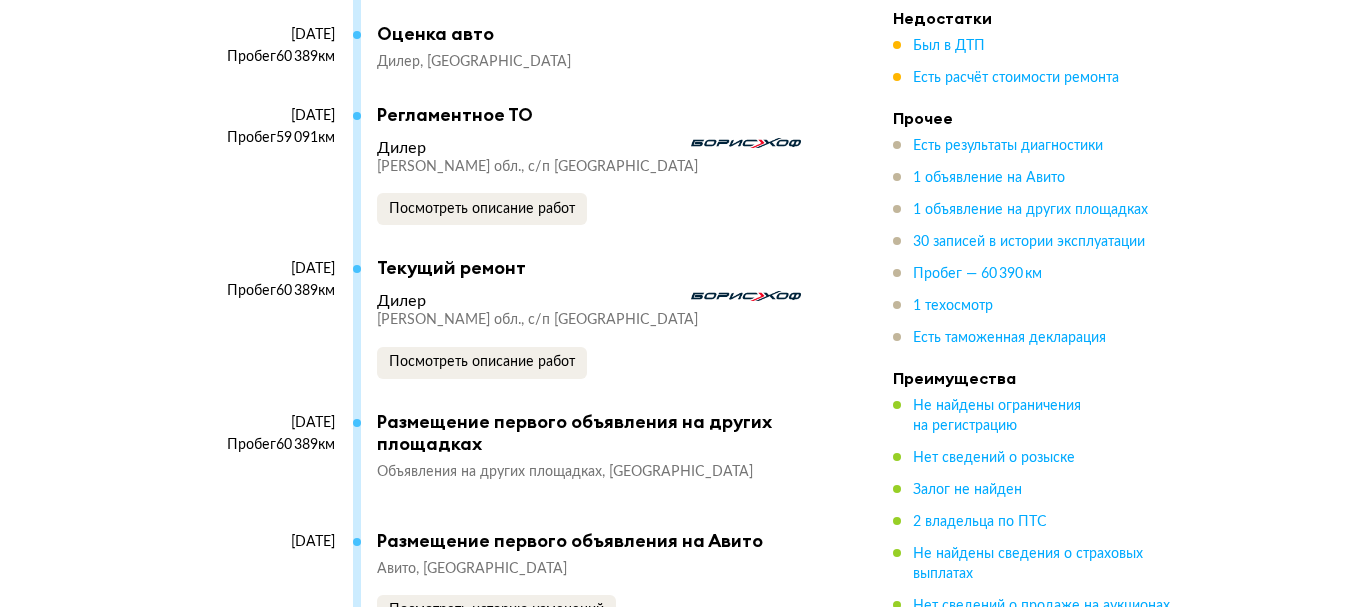 scroll, scrollTop: 8200, scrollLeft: 0, axis: vertical 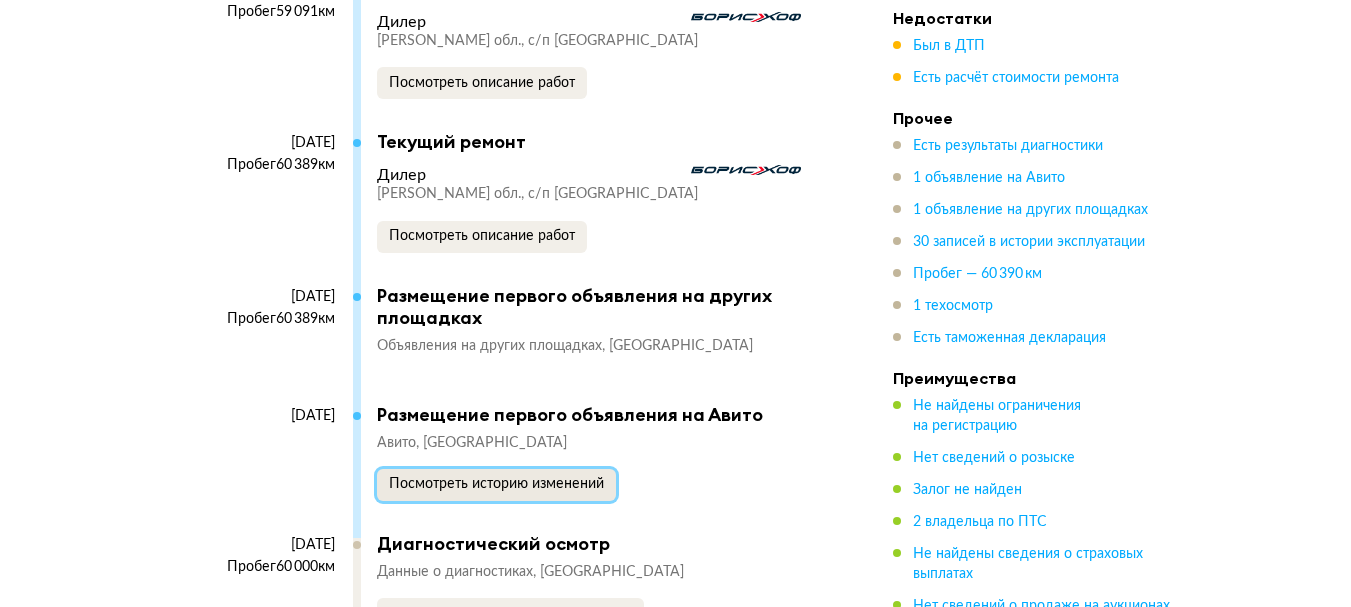 click on "Посмотреть историю изменений" at bounding box center [496, 484] 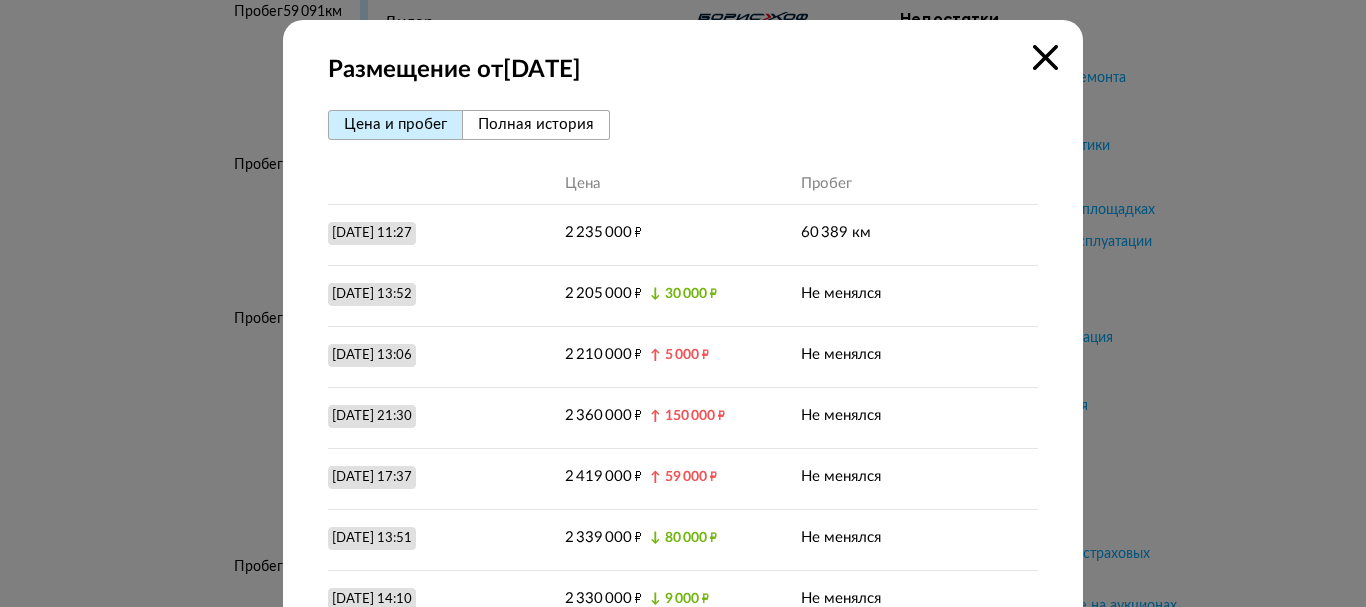 click at bounding box center (683, 303) 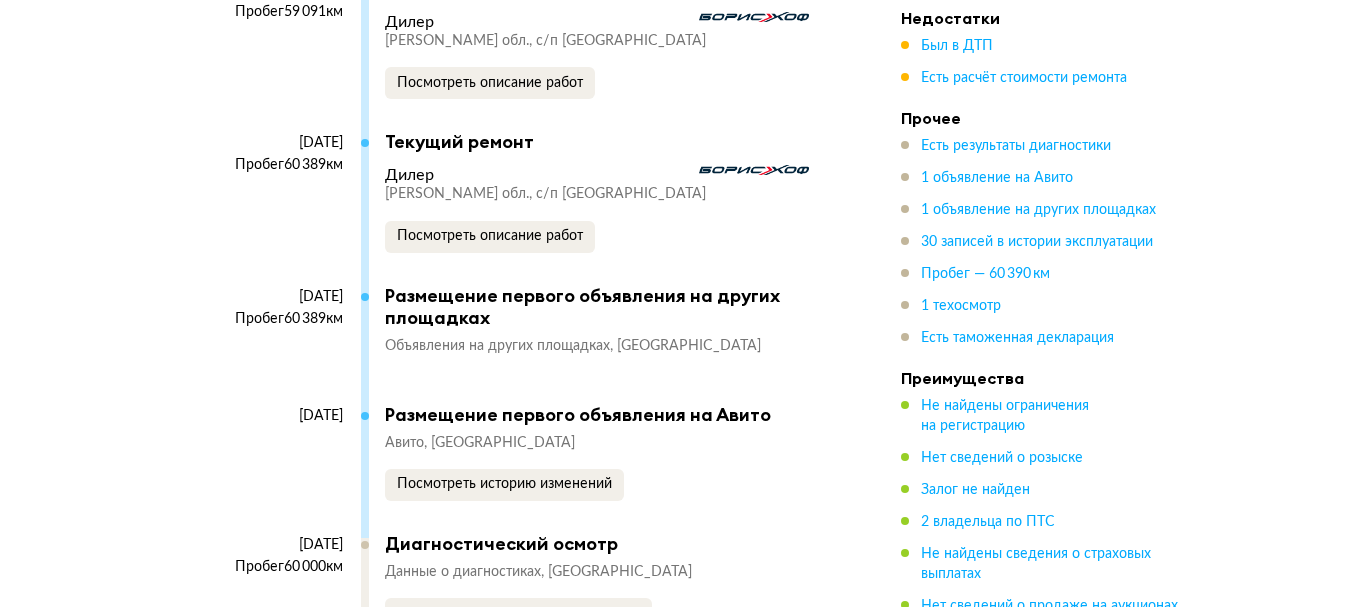 scroll, scrollTop: 8300, scrollLeft: 0, axis: vertical 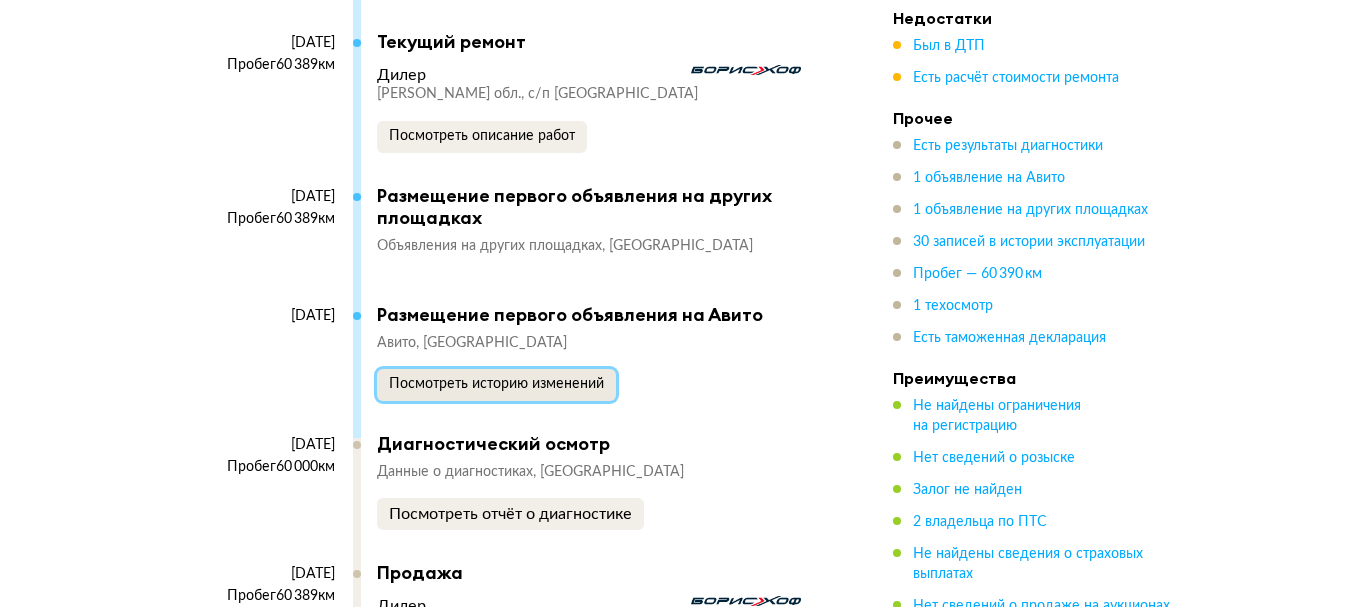 click on "Посмотреть историю изменений" at bounding box center [496, 384] 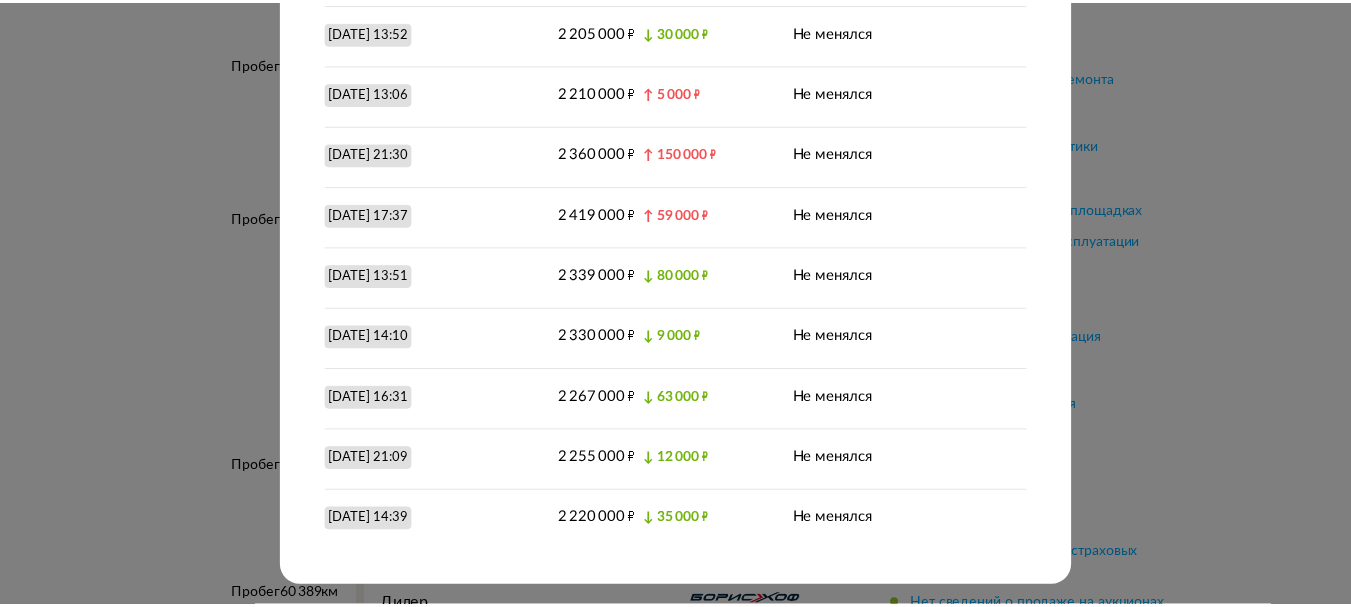 scroll, scrollTop: 67, scrollLeft: 0, axis: vertical 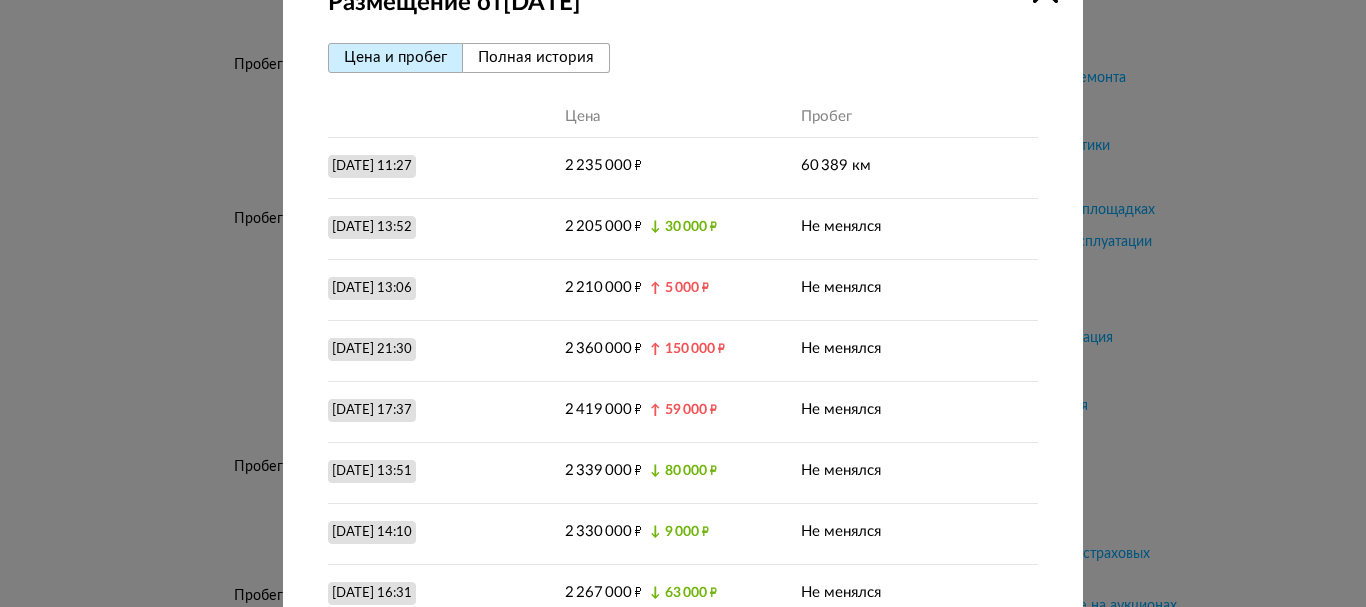 click at bounding box center [683, 236] 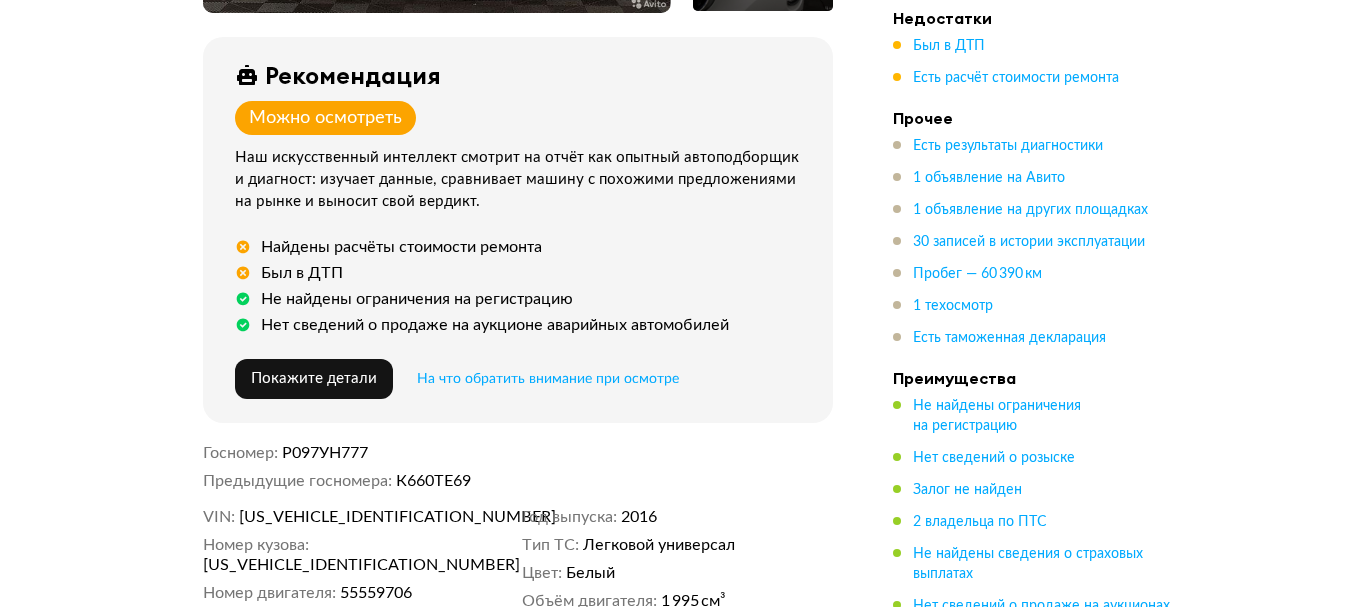 scroll, scrollTop: 1000, scrollLeft: 0, axis: vertical 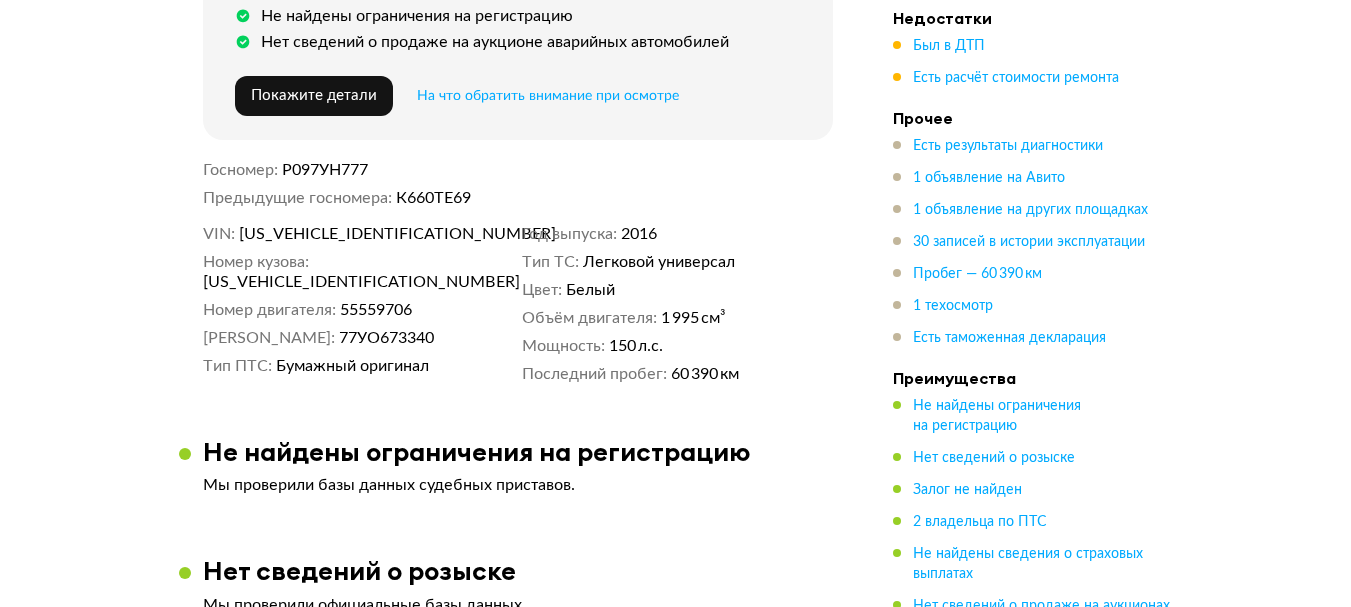 click on "[US_VEHICLE_IDENTIFICATION_NUMBER]" at bounding box center [354, 234] 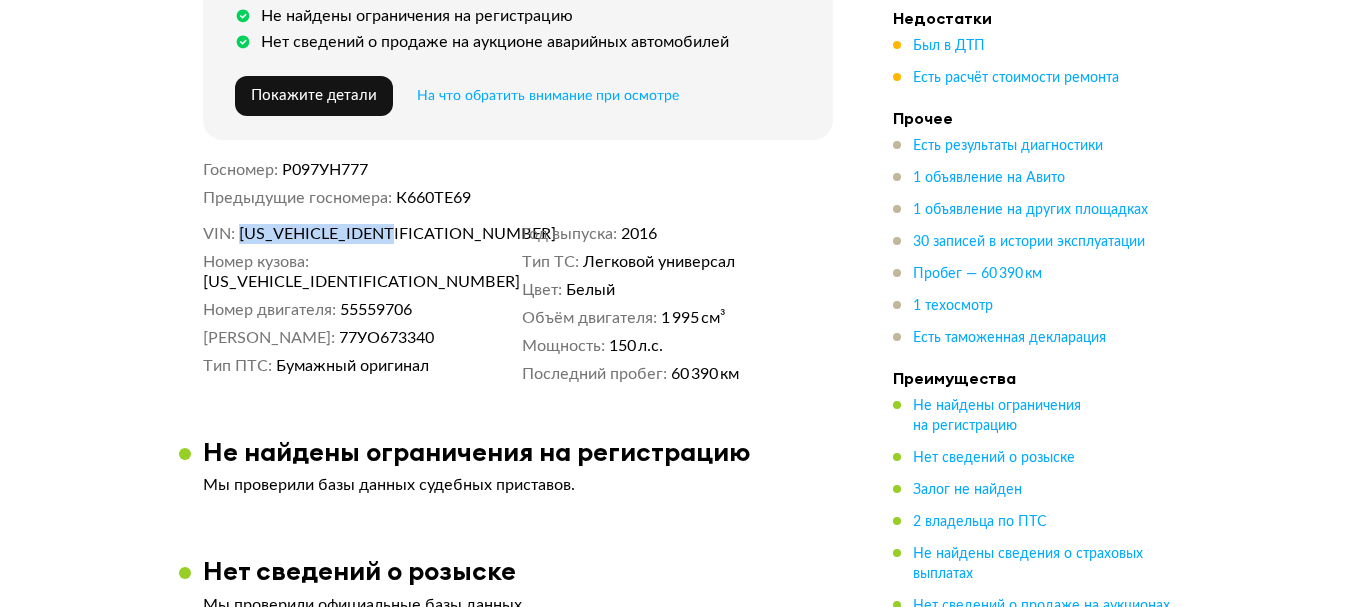 click on "[US_VEHICLE_IDENTIFICATION_NUMBER]" at bounding box center (354, 234) 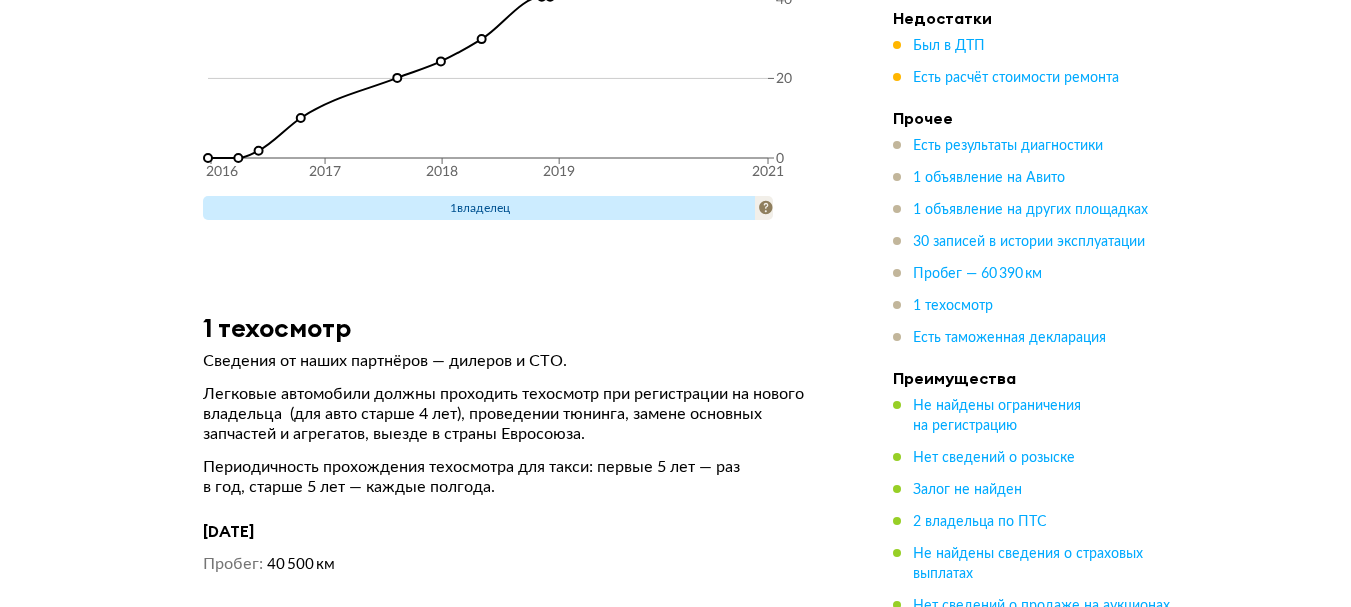 scroll, scrollTop: 10300, scrollLeft: 0, axis: vertical 